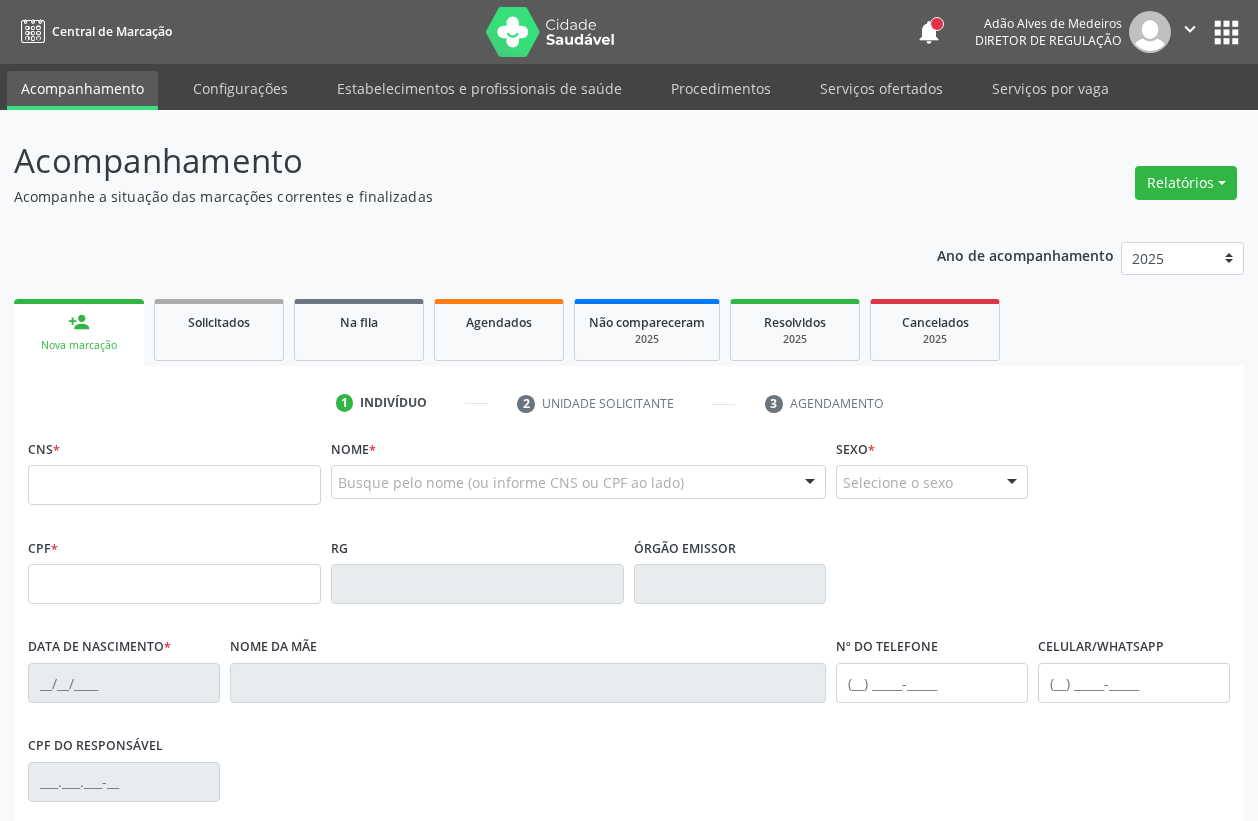 scroll, scrollTop: 0, scrollLeft: 0, axis: both 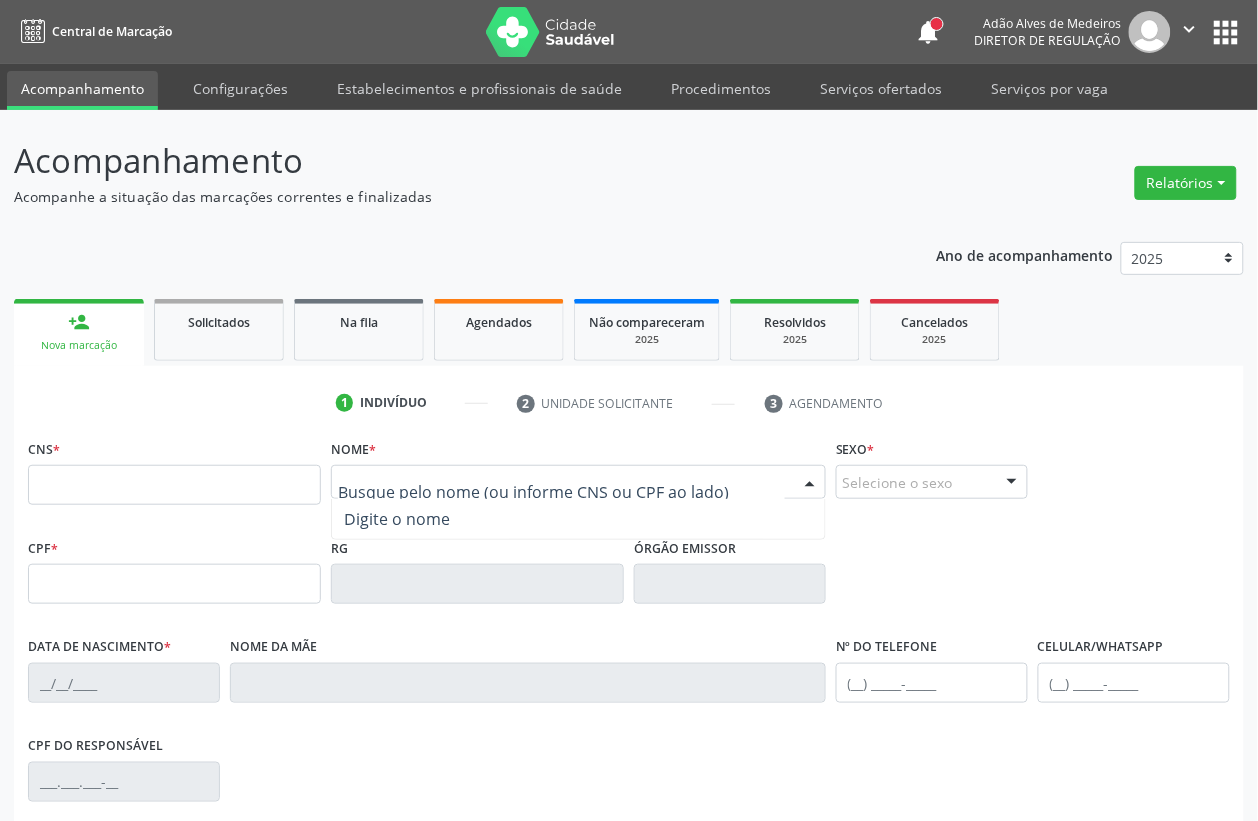 click on "Nenhum resultado encontrado para: "   "
Digite o nome" at bounding box center (578, 482) 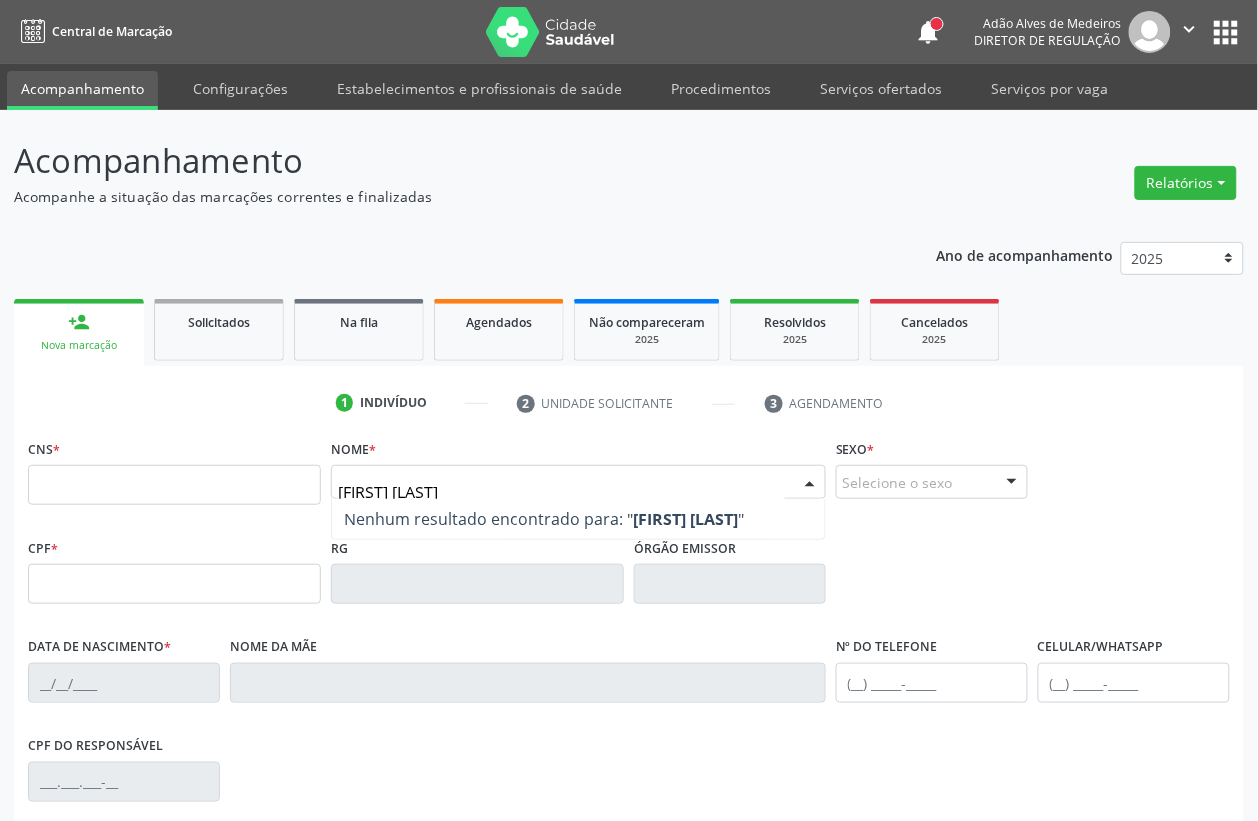 type on "[FIRST] [LAST]" 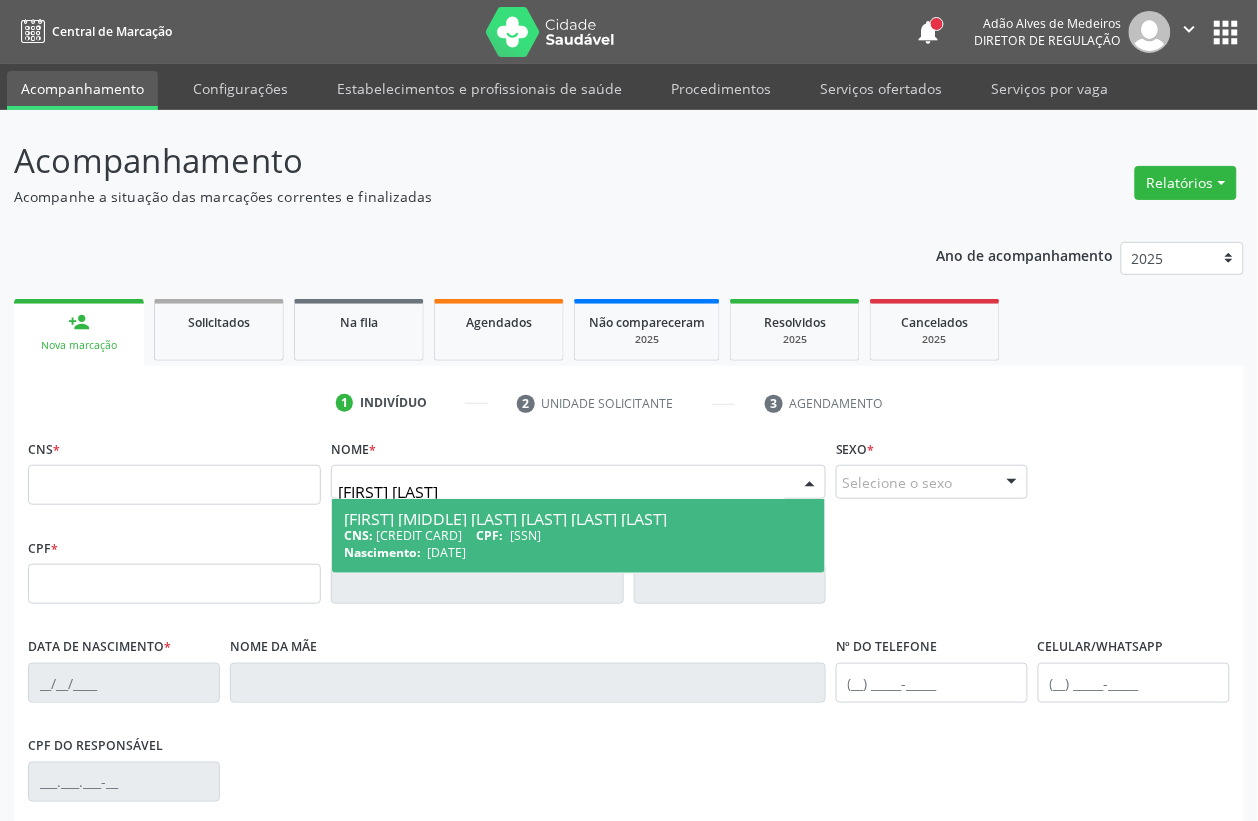 click on "Maria Cilene da Silva Rodrigues de Freitas Alves" at bounding box center [578, 519] 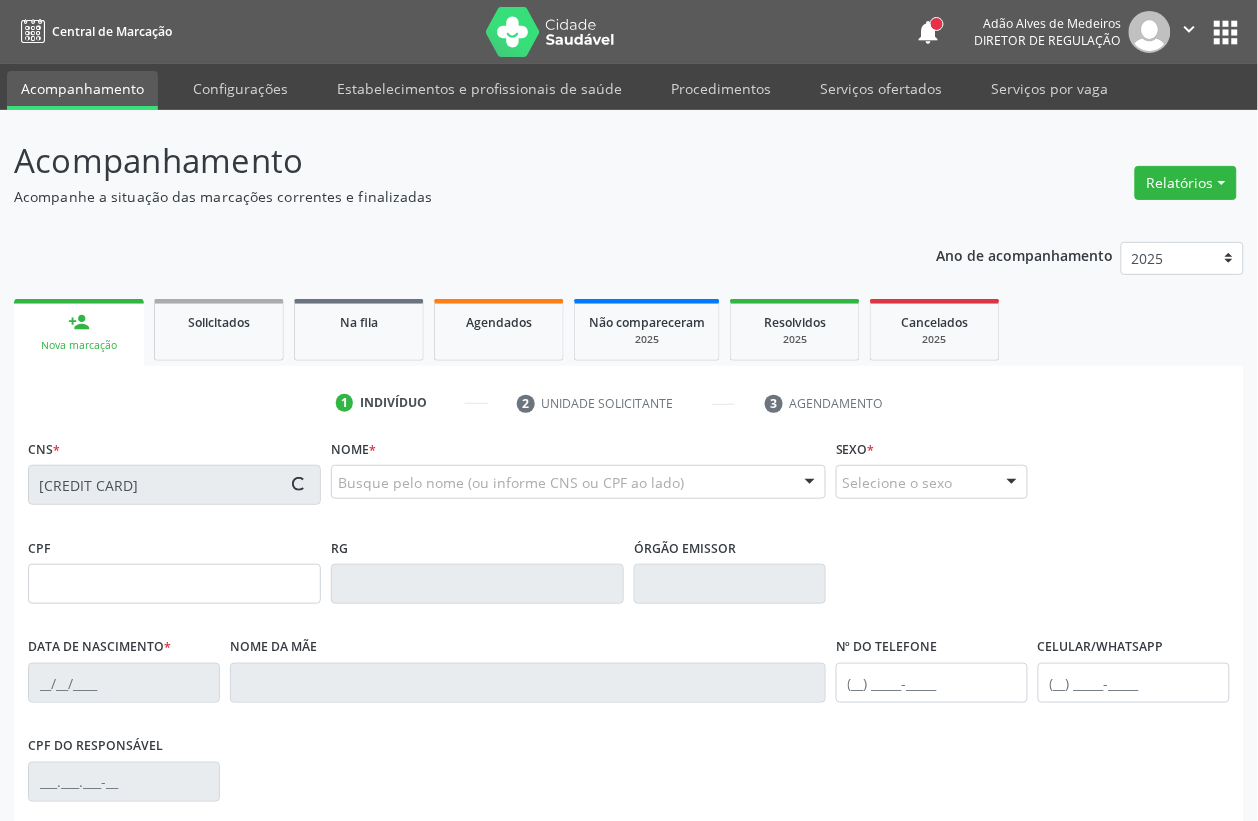 type on "081.358.664-02" 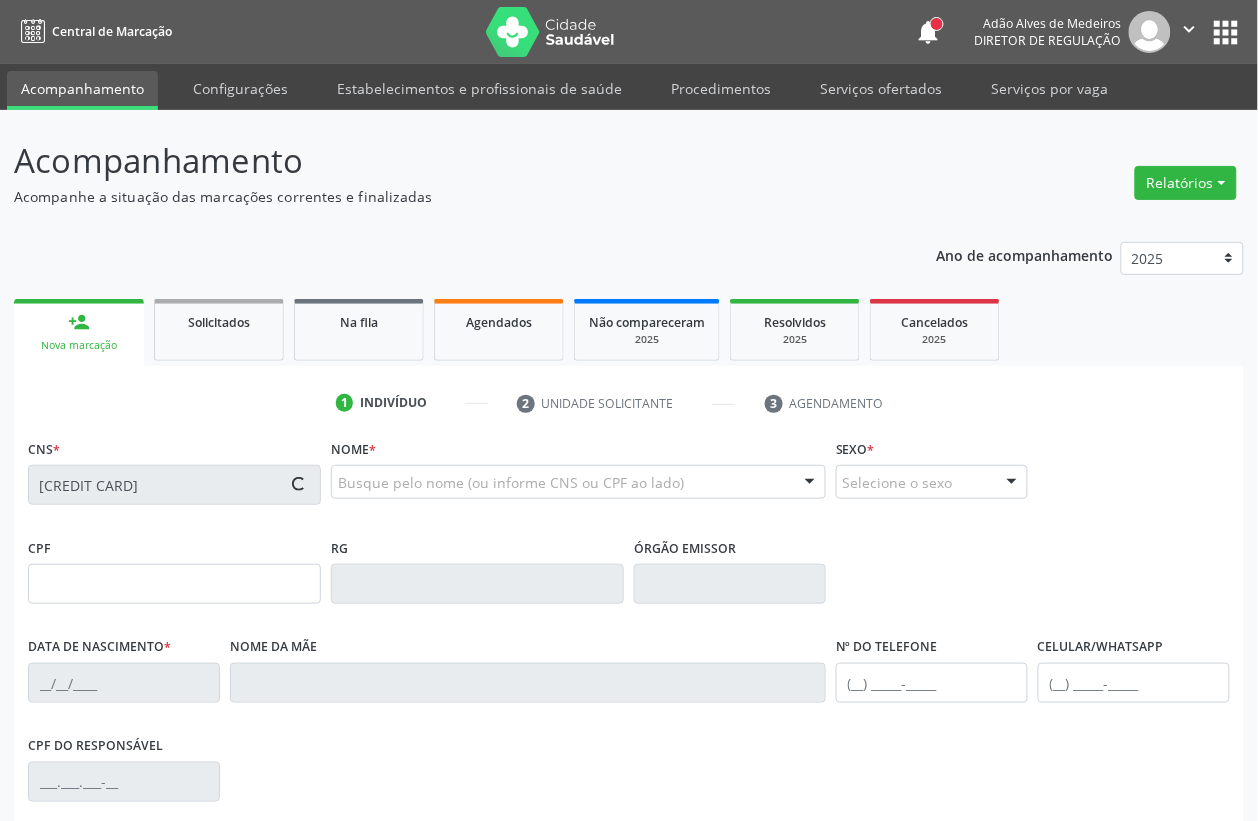 type on "12/02/1985" 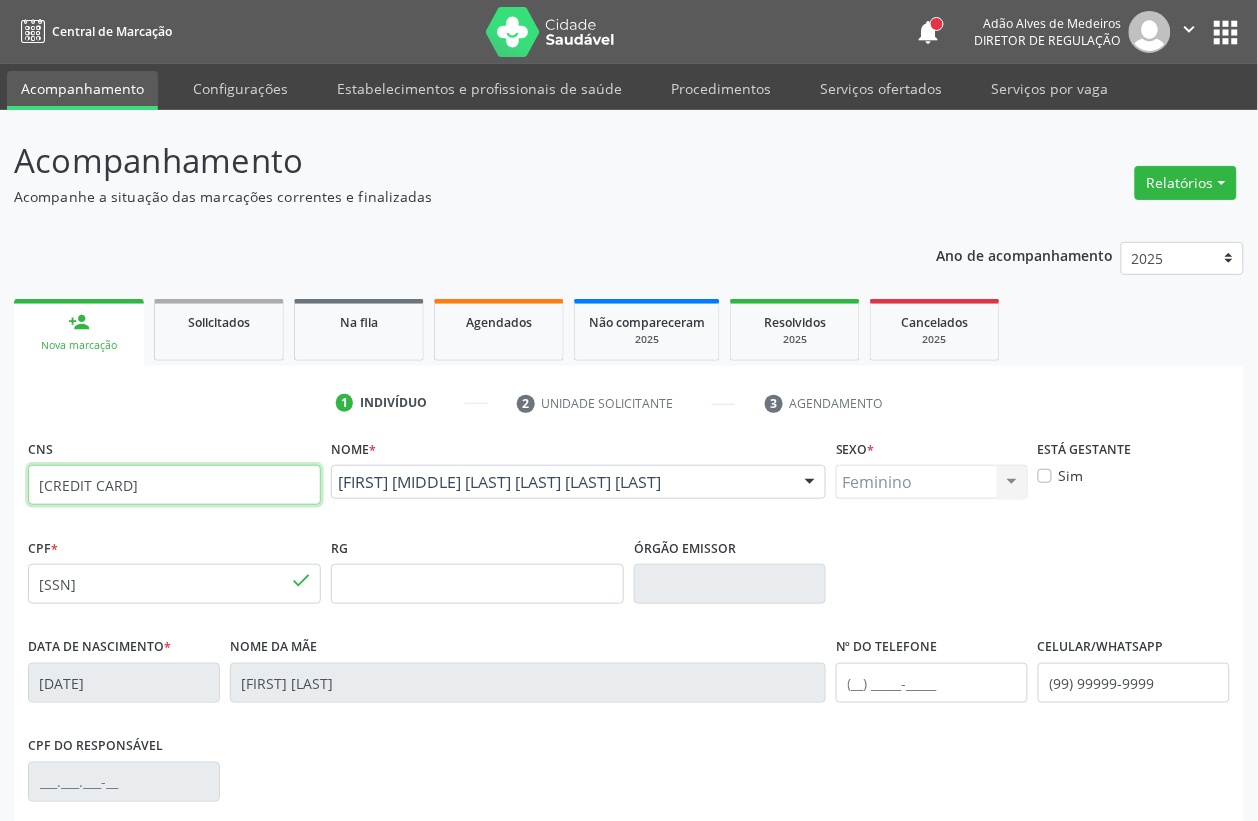 click on "702 5023 4022 1834" at bounding box center (174, 485) 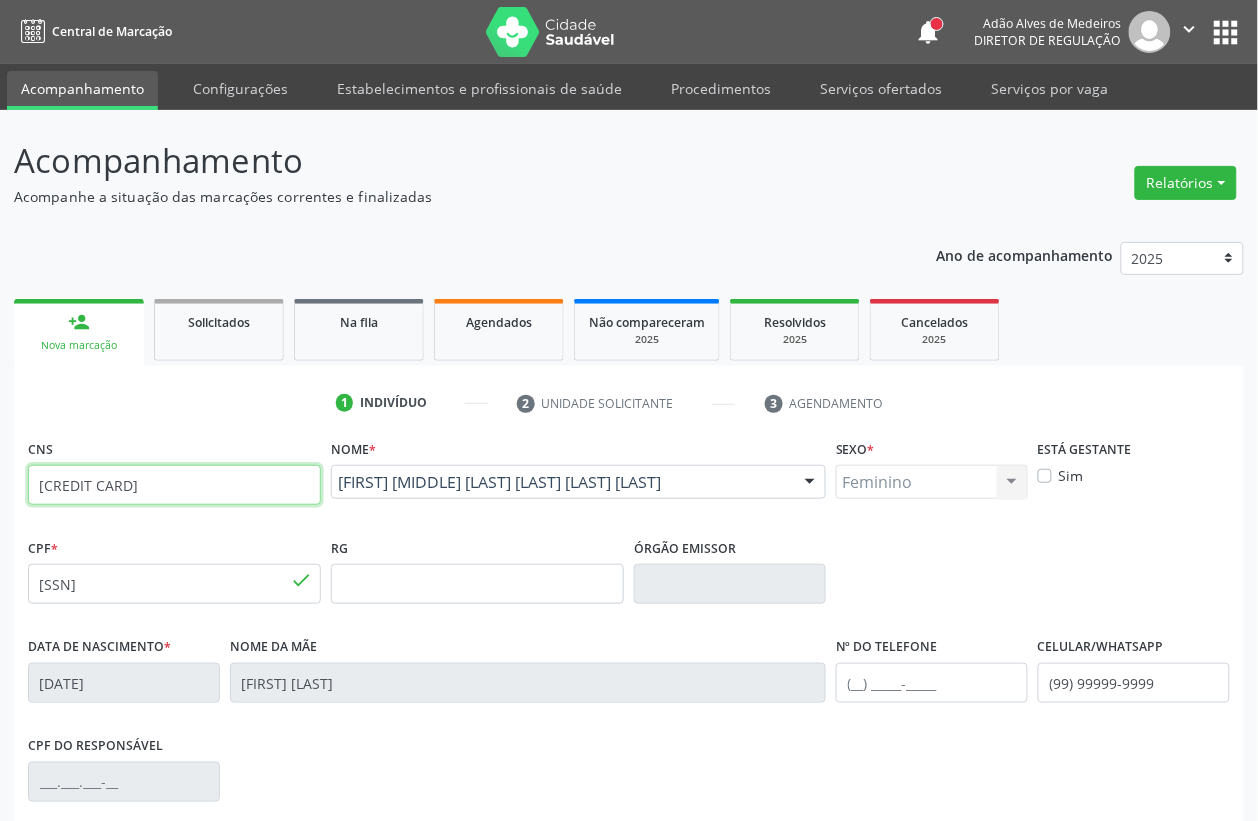 scroll, scrollTop: 263, scrollLeft: 0, axis: vertical 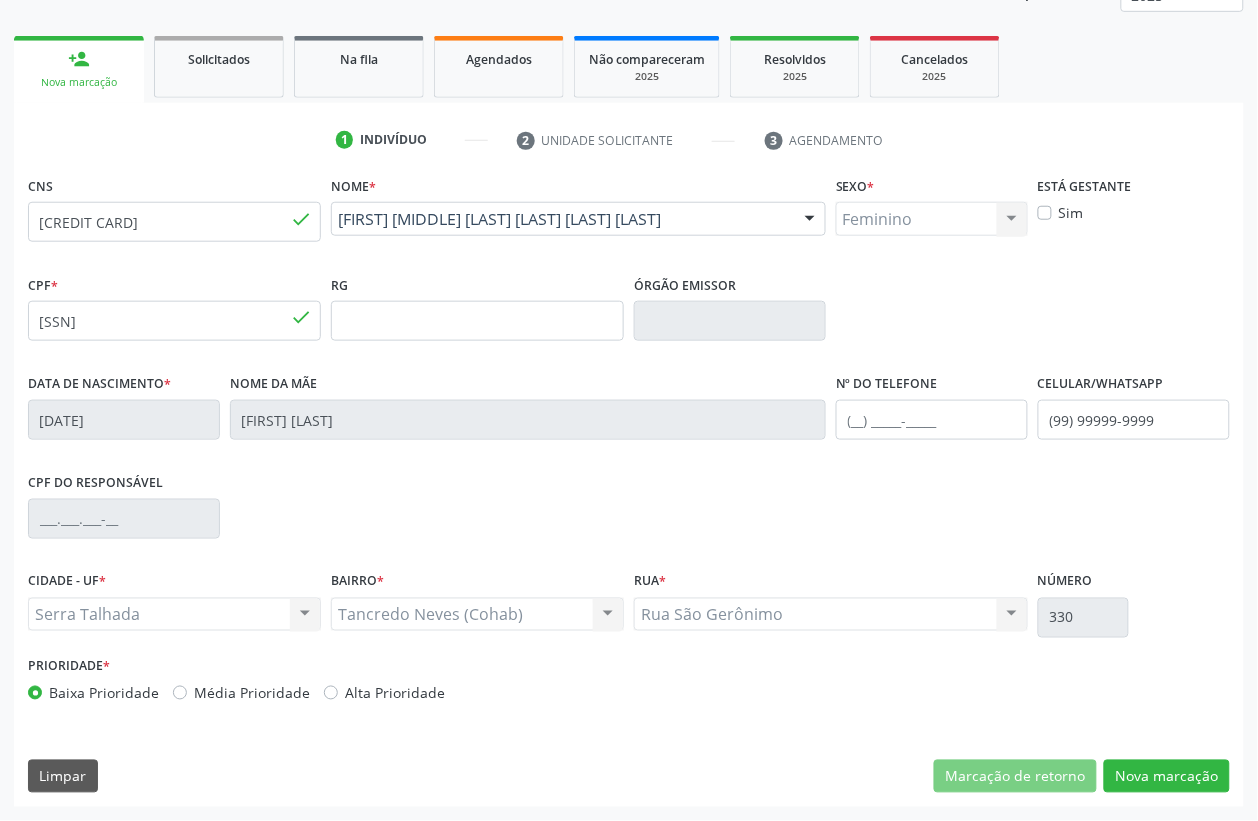click on "Limpar
Marcação de retorno
Nova marcação" at bounding box center [629, 777] 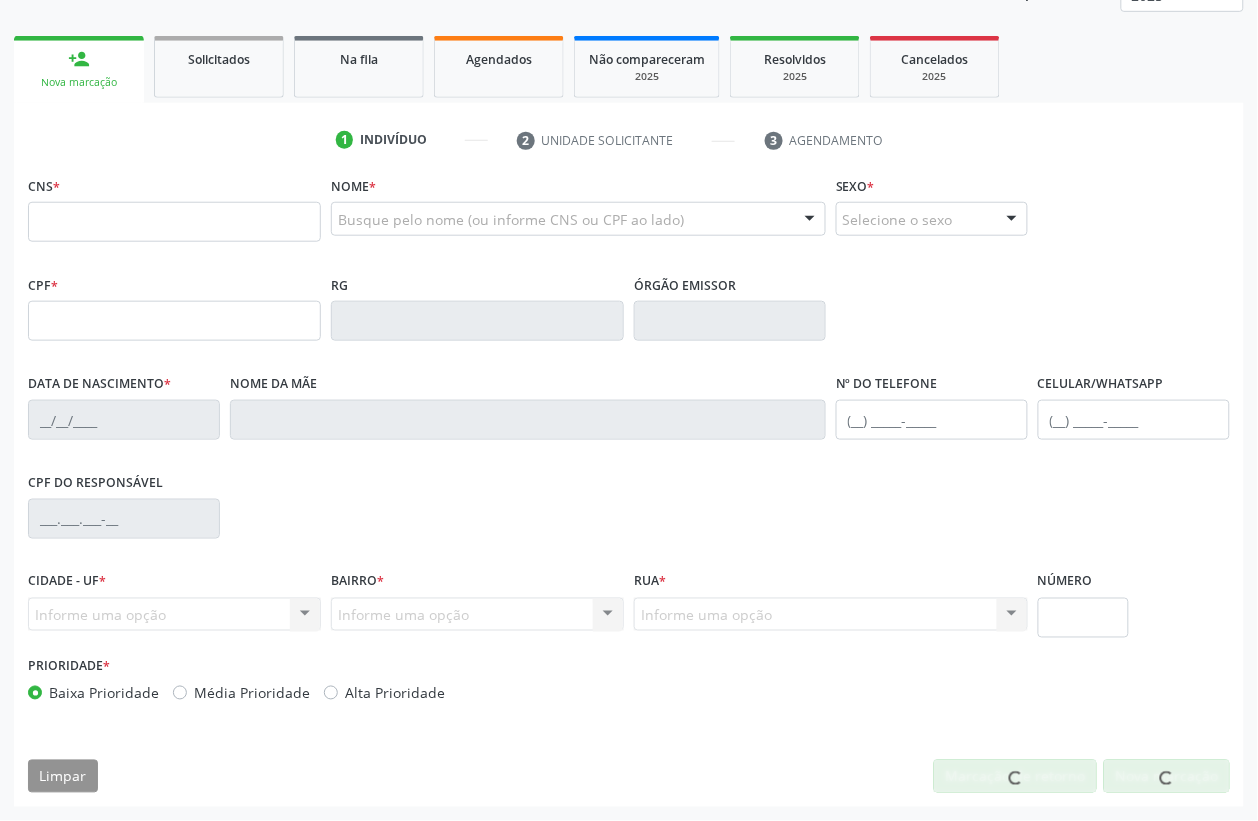 scroll, scrollTop: 263, scrollLeft: 0, axis: vertical 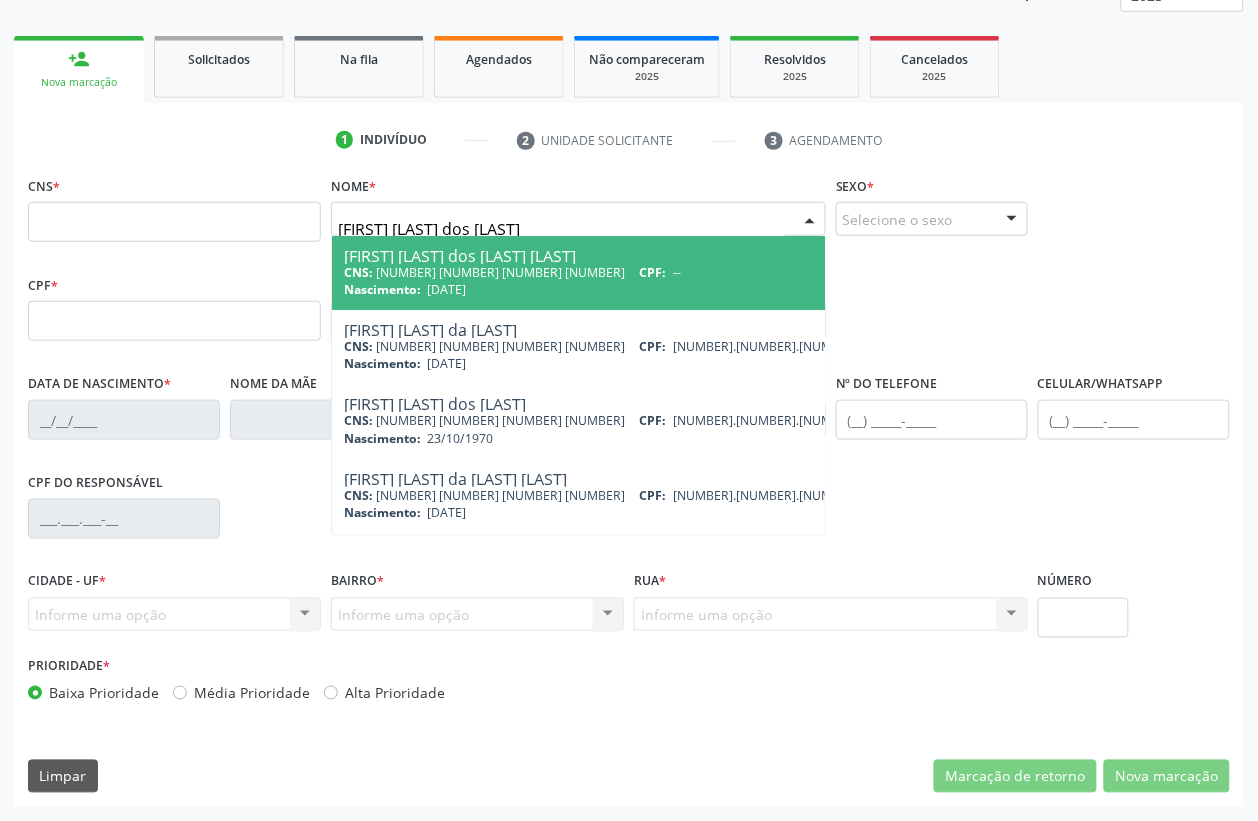 type on "[FIRST] [LAST] dos [LAST]" 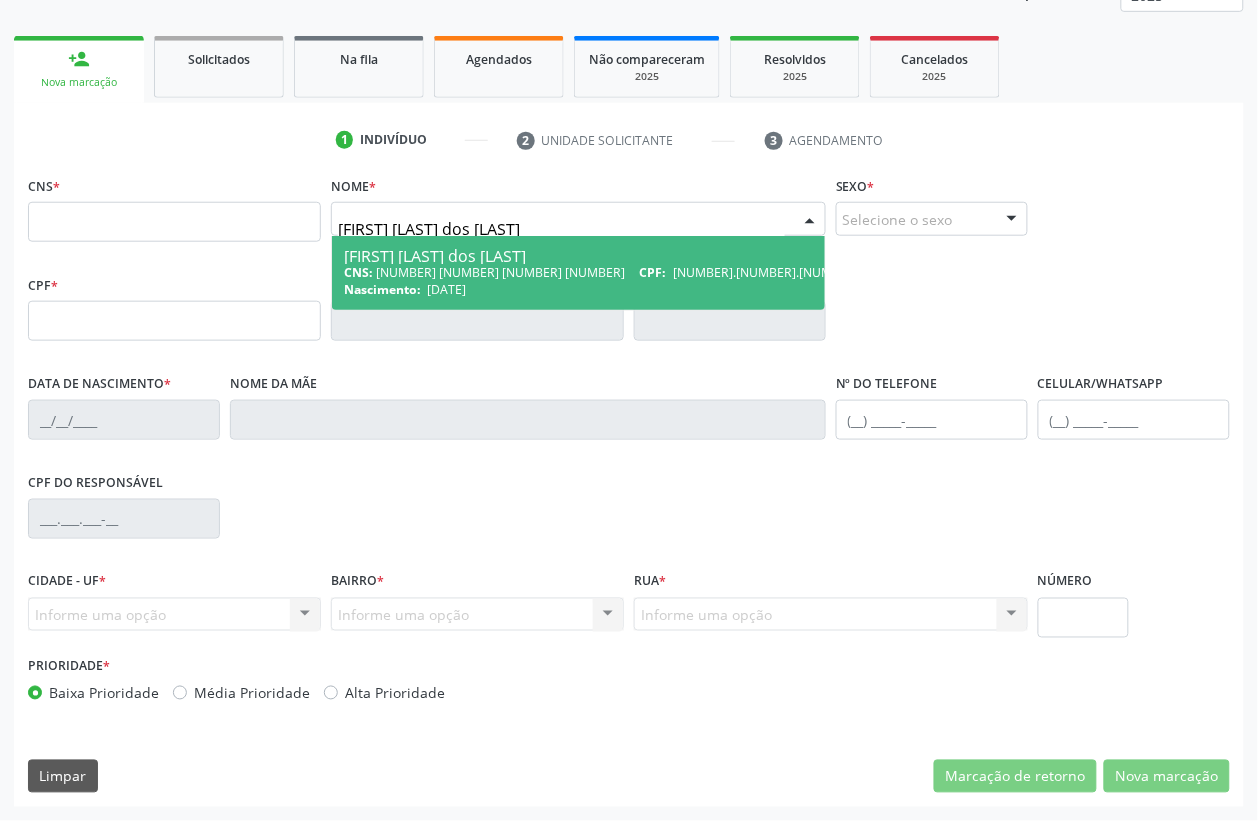 click on "[FIRST] [LAST] dos [LAST]
CNS:
[NUMBER] [NUMBER] [NUMBER] [NUMBER]
CPF:
[NUMBER].[NUMBER].[NUMBER]-[NUMBER]
Nascimento:
[DATE]" at bounding box center [633, 273] 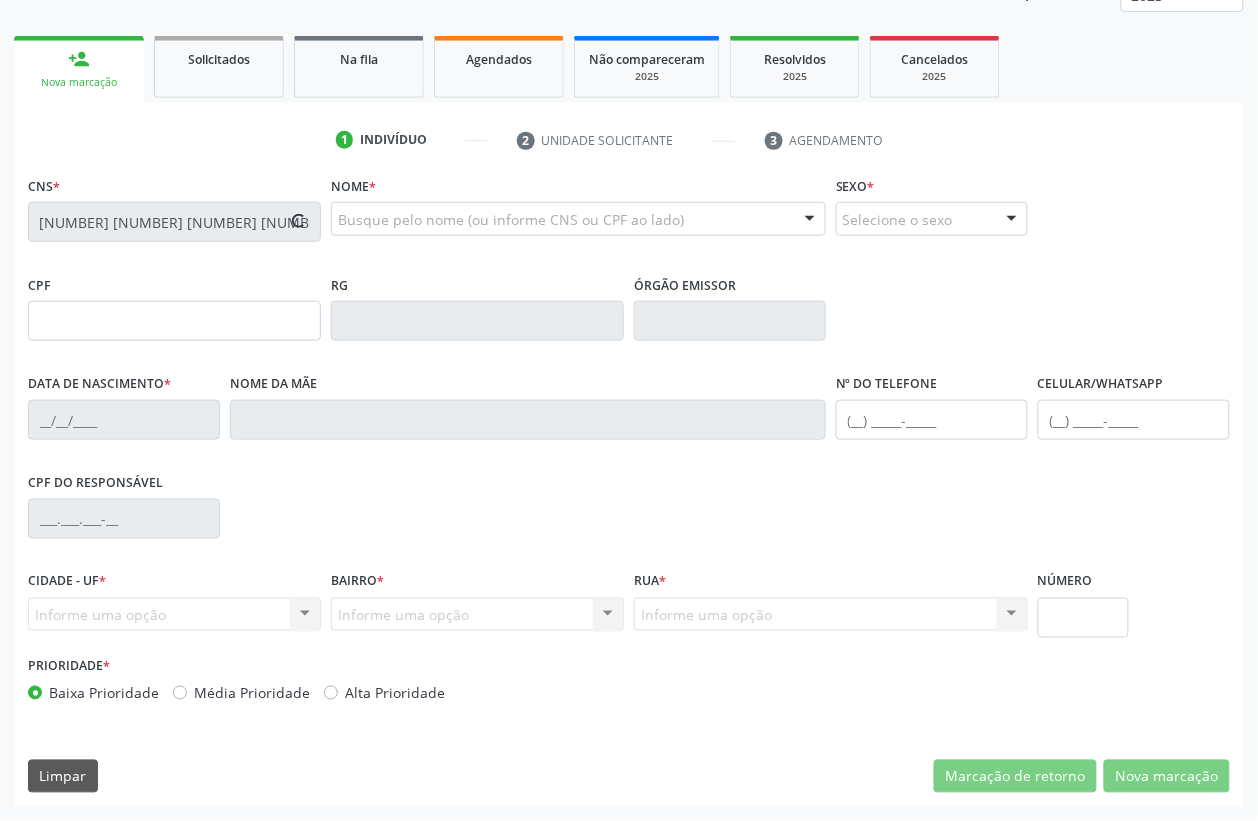 type on "[NUMBER].[NUMBER].[NUMBER]-[NUMBER]" 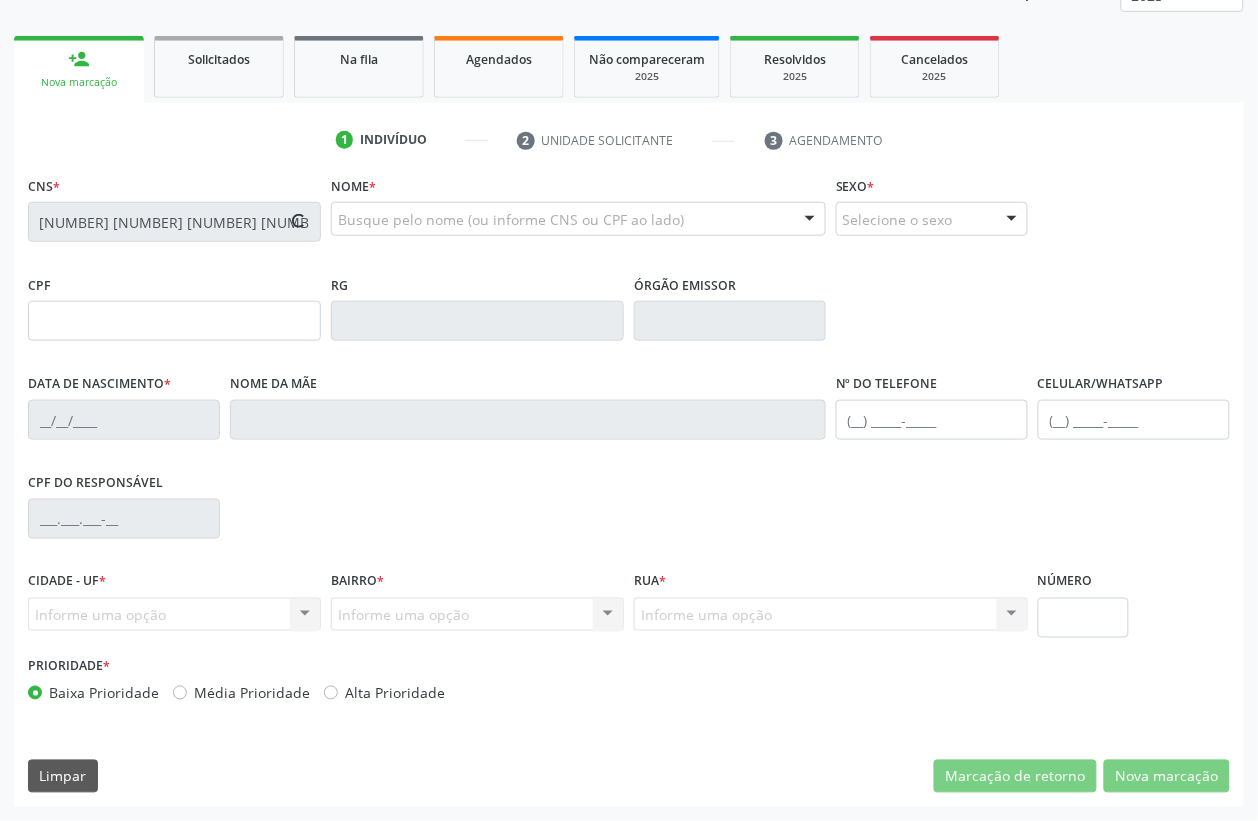 type on "[DATE]" 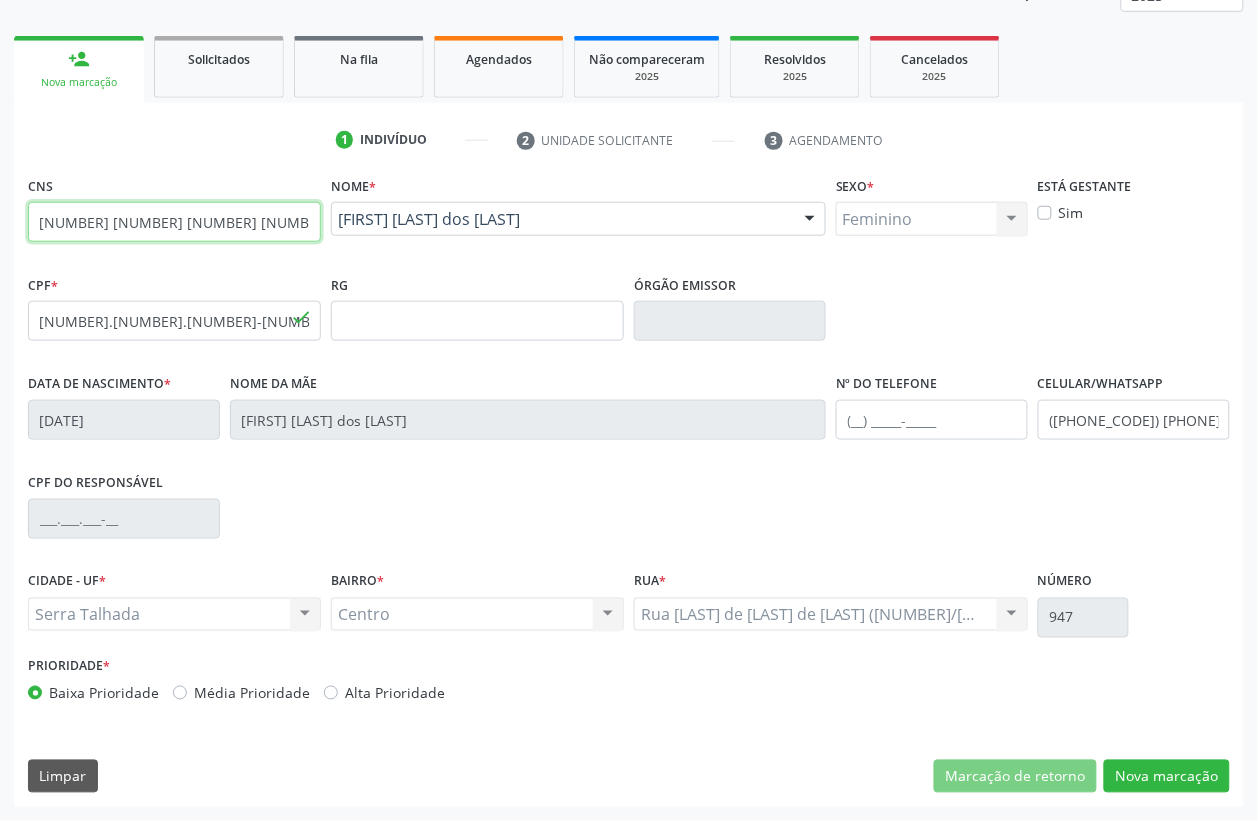 click on "[NUMBER] [NUMBER] [NUMBER] [NUMBER]" at bounding box center [174, 222] 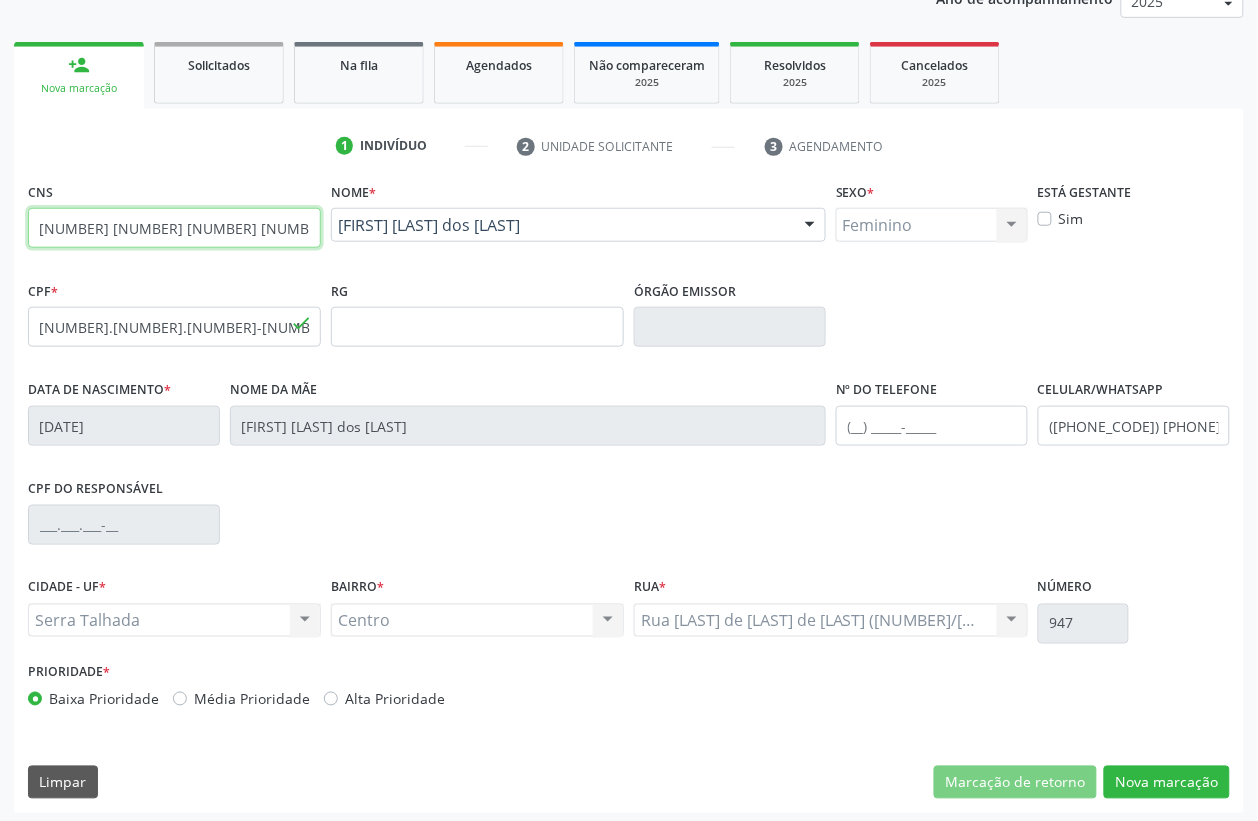 scroll, scrollTop: 263, scrollLeft: 0, axis: vertical 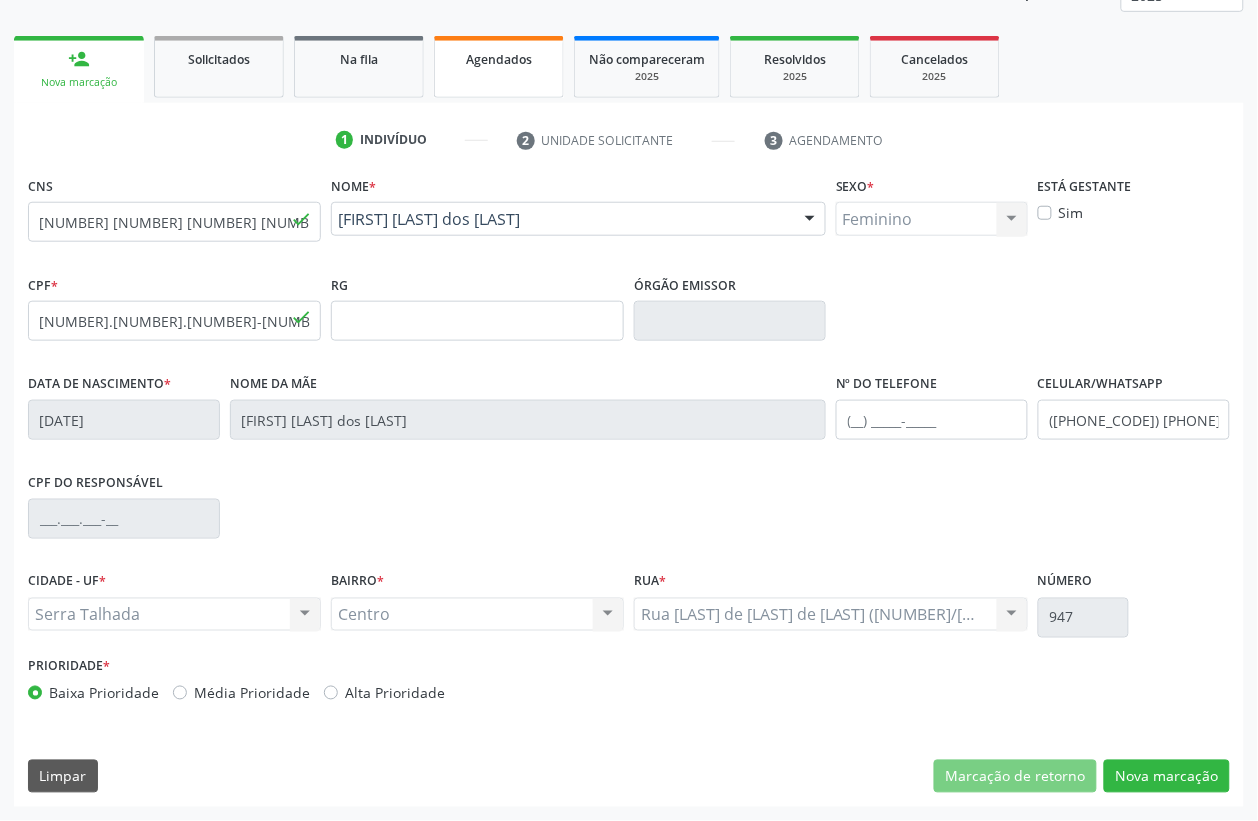 click on "Agendados" at bounding box center [499, 58] 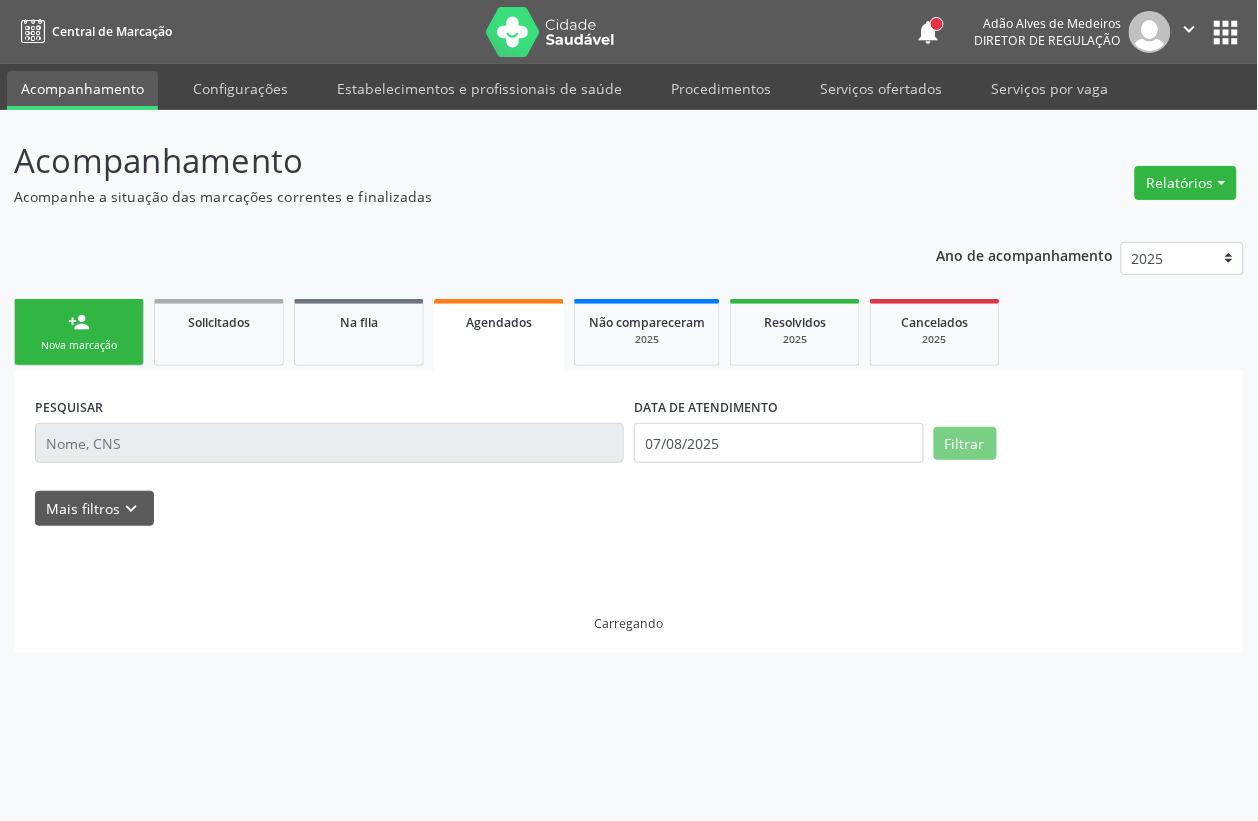scroll, scrollTop: 0, scrollLeft: 0, axis: both 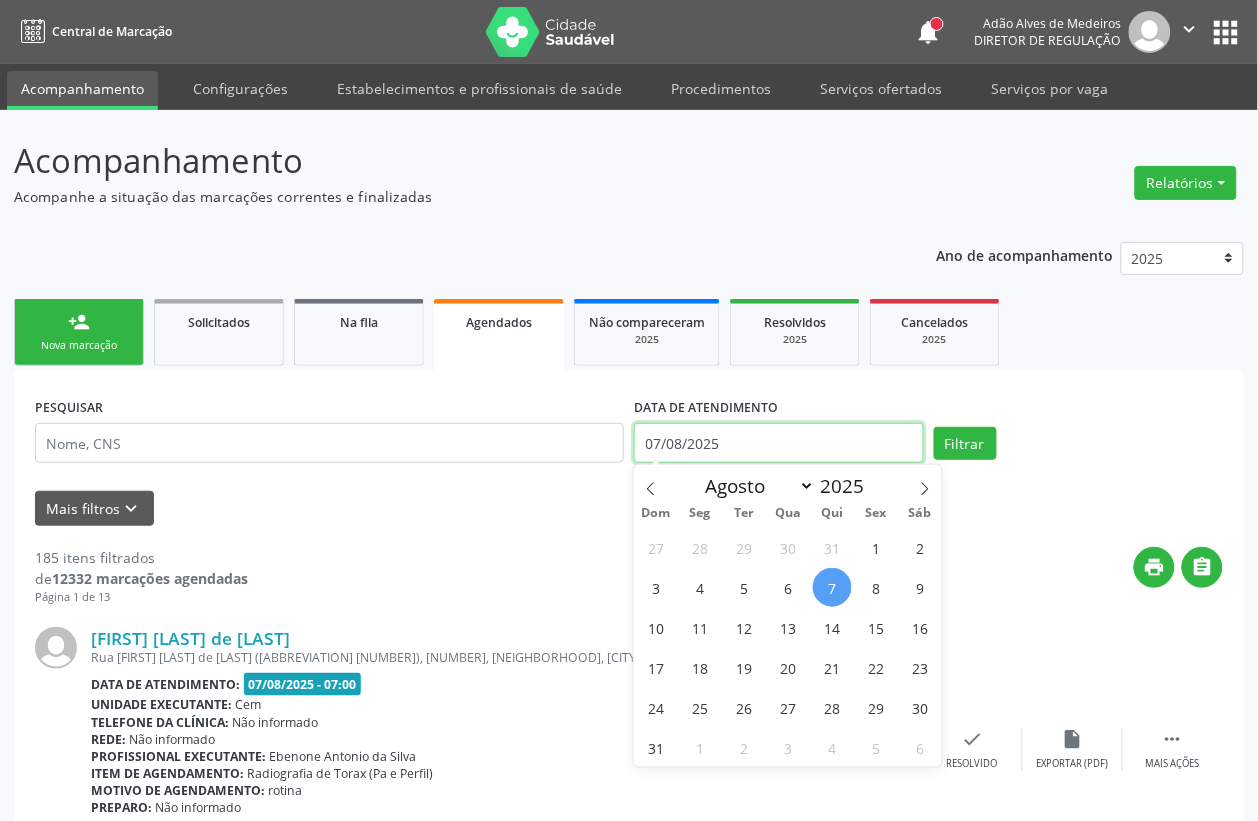 click on "07/08/2025" at bounding box center [779, 443] 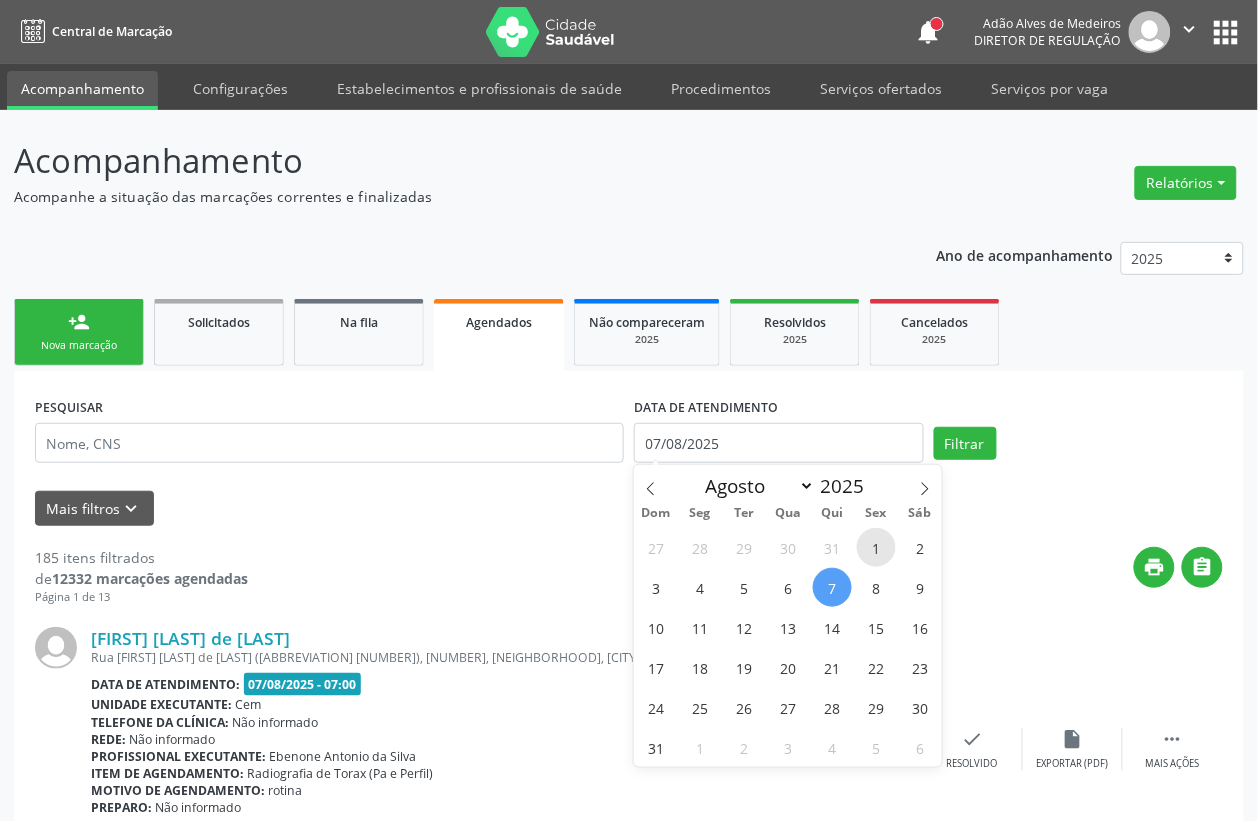 click on "1" at bounding box center [876, 547] 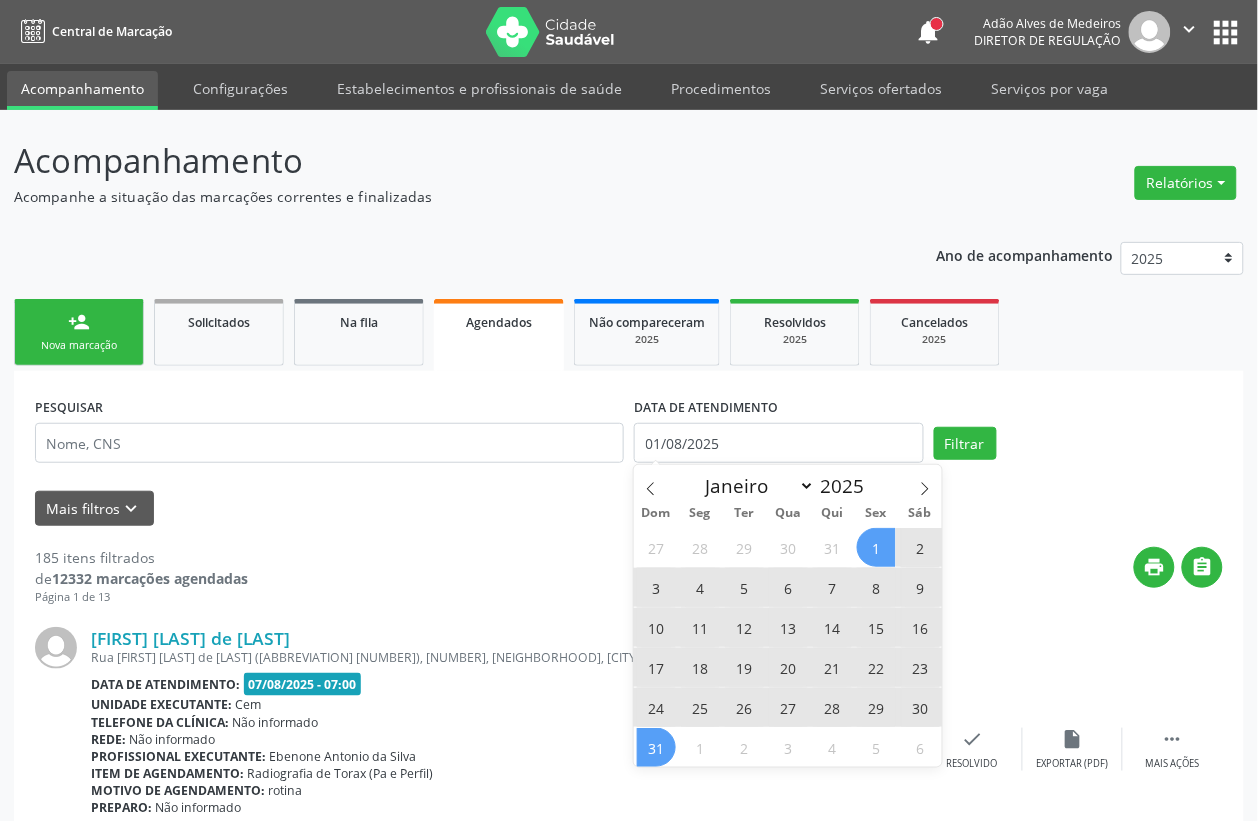 click on "31" at bounding box center [656, 747] 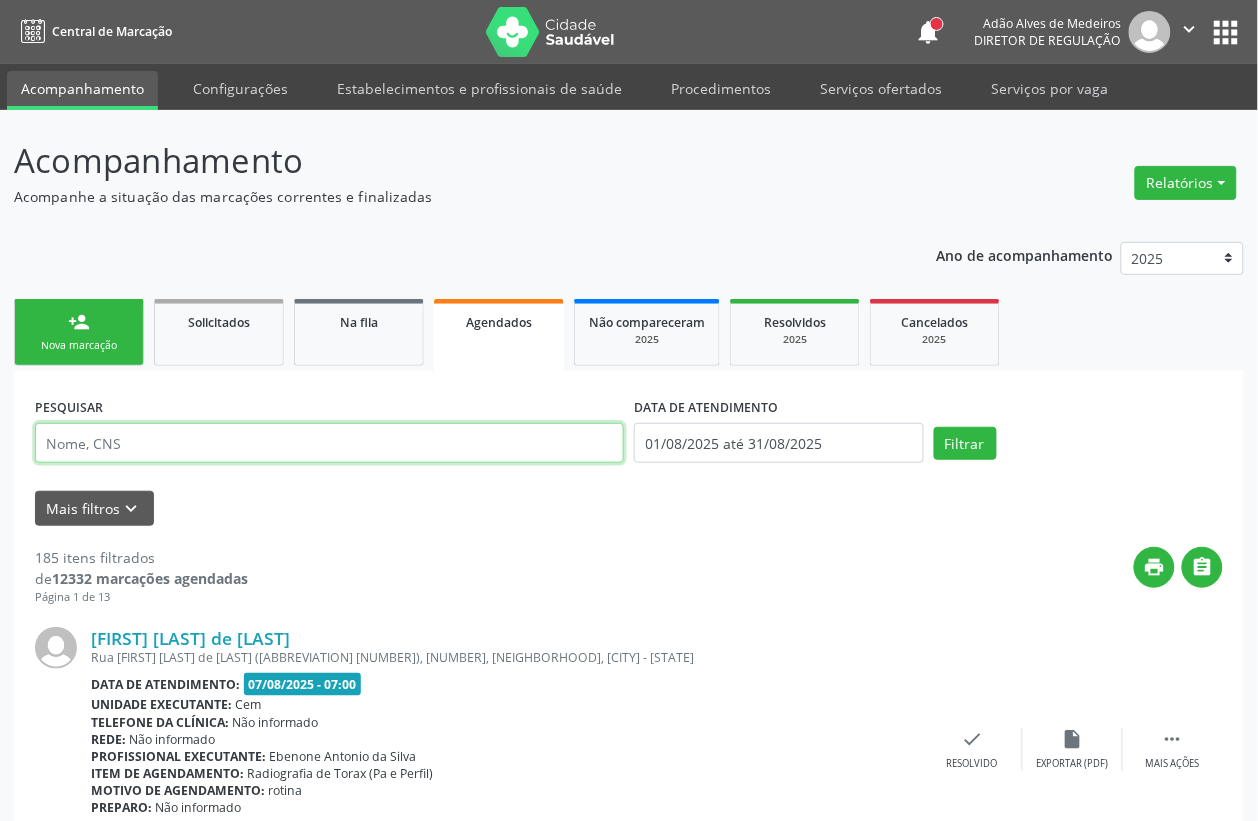 click at bounding box center (329, 443) 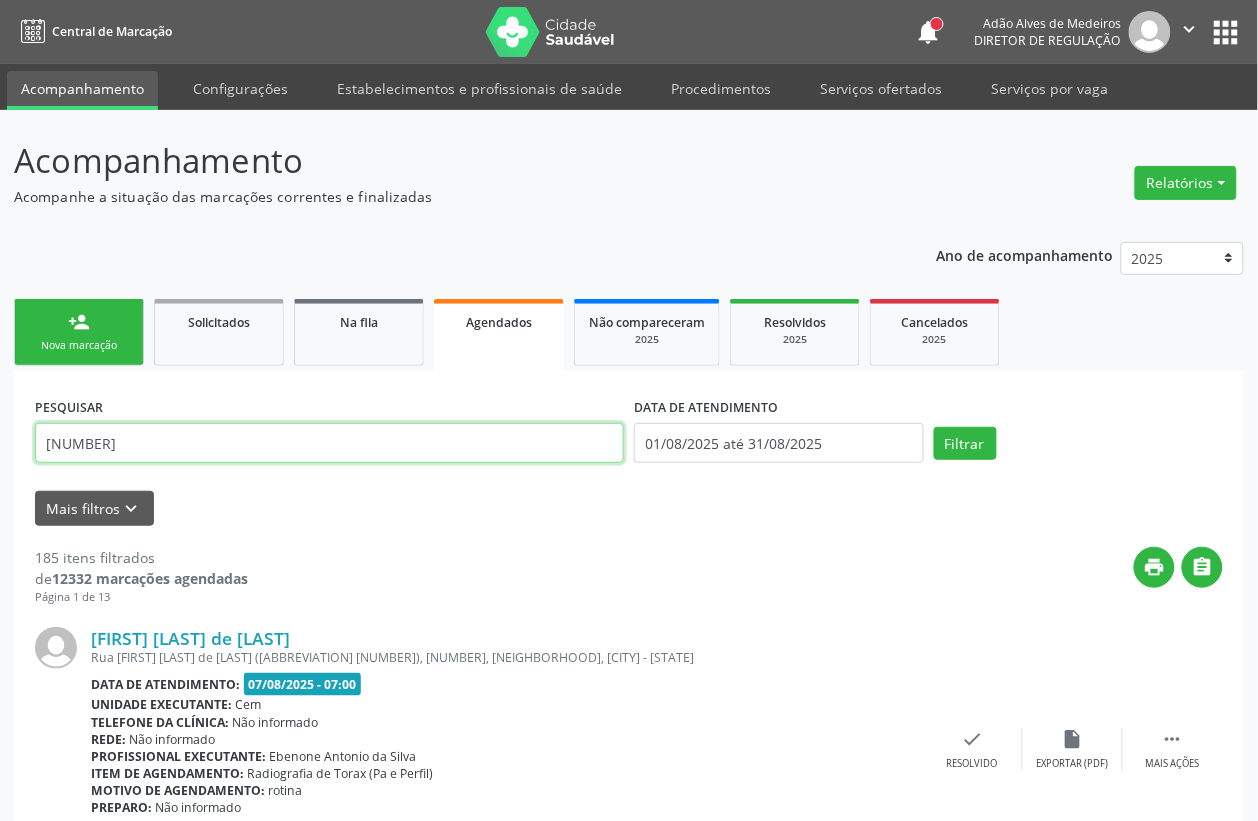 type on "[NUMBER]" 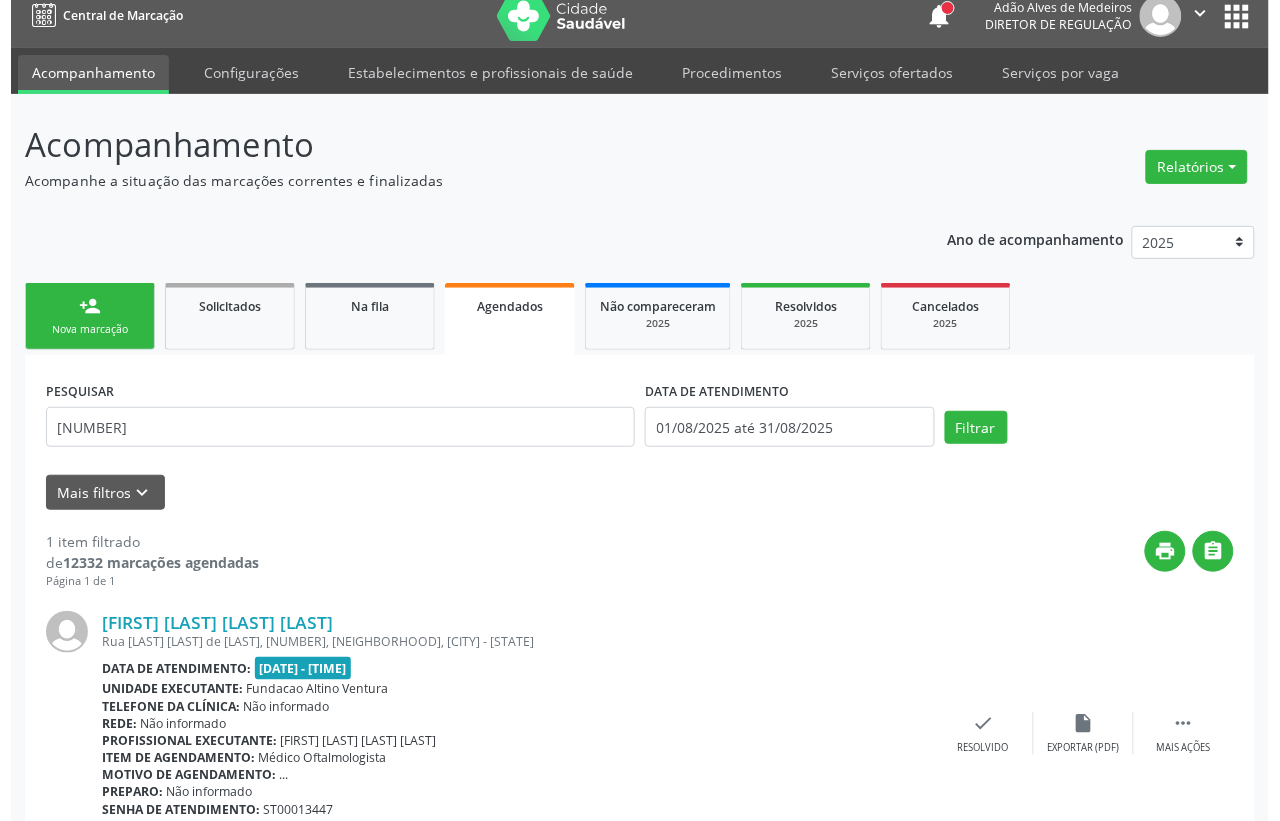 scroll, scrollTop: 106, scrollLeft: 0, axis: vertical 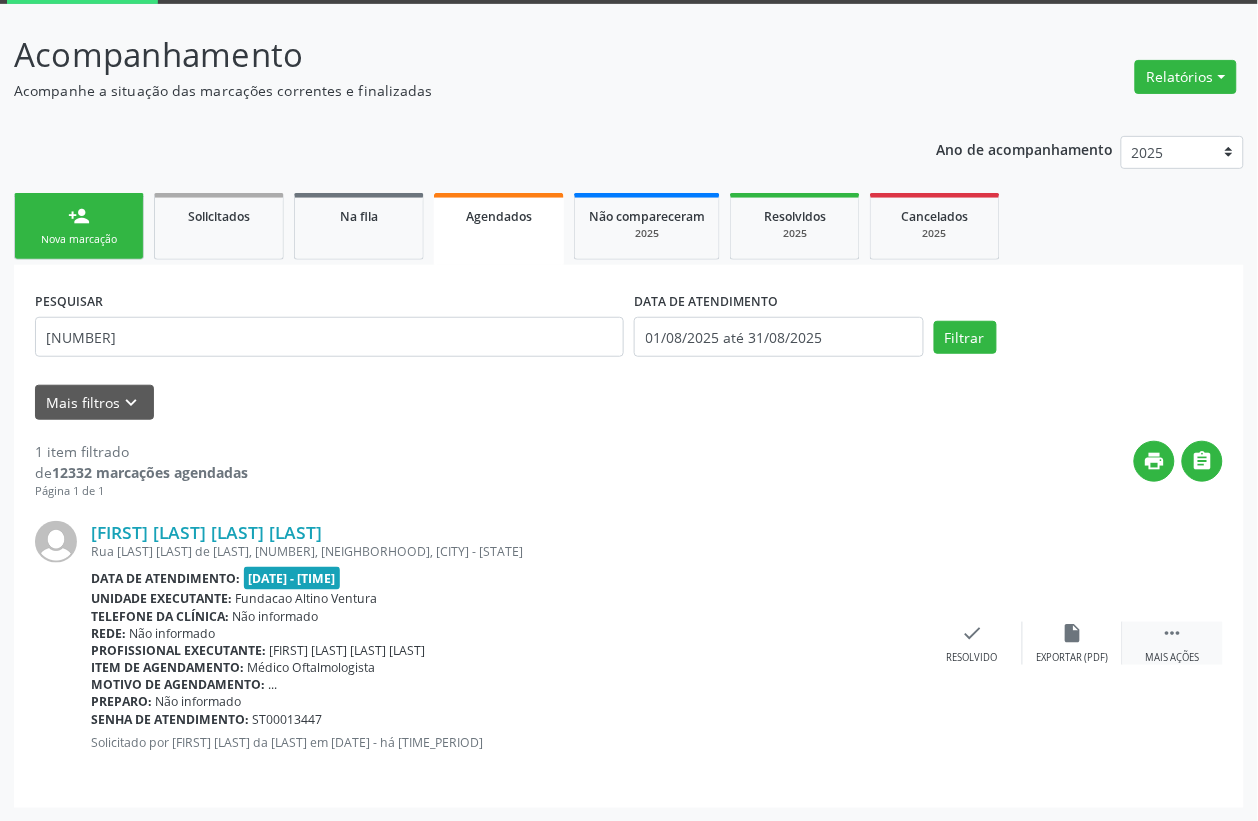 click on "
Mais ações" at bounding box center (1173, 643) 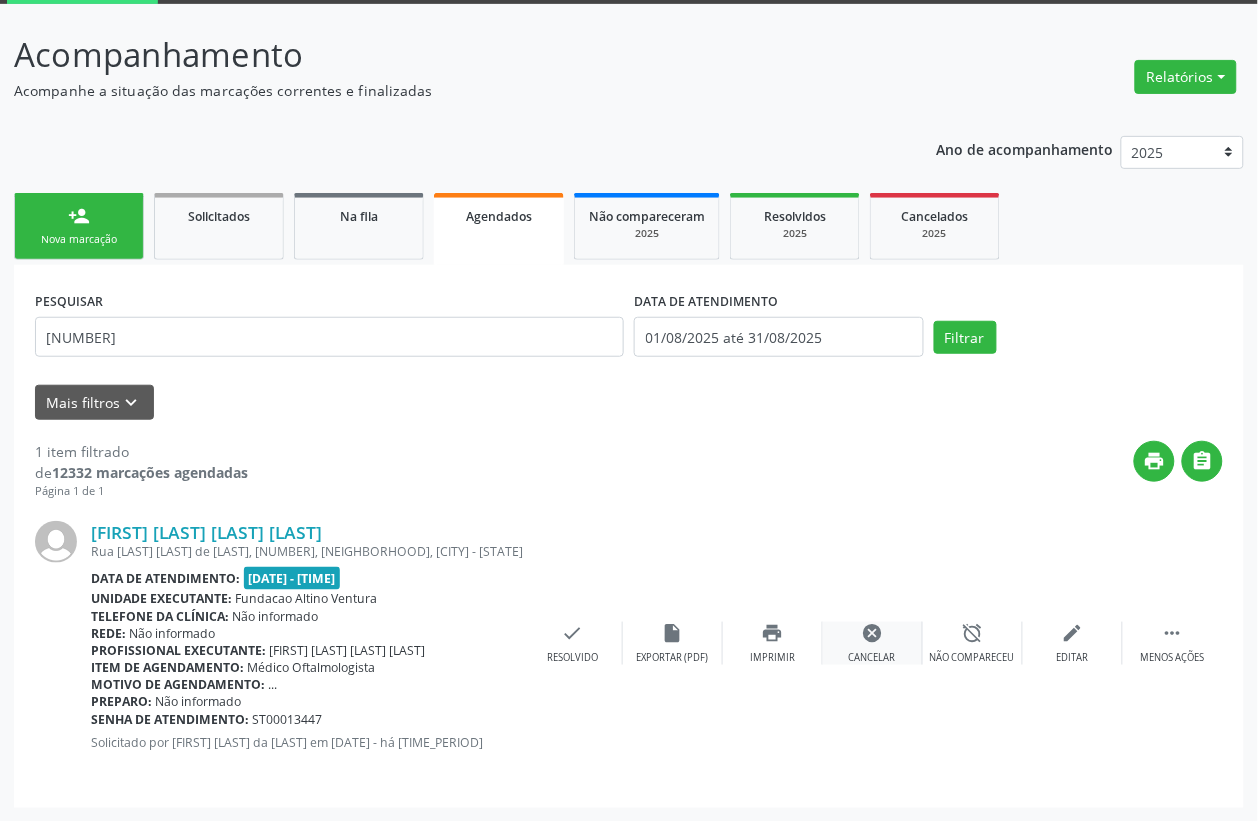 click on "cancel
Cancelar" at bounding box center [873, 643] 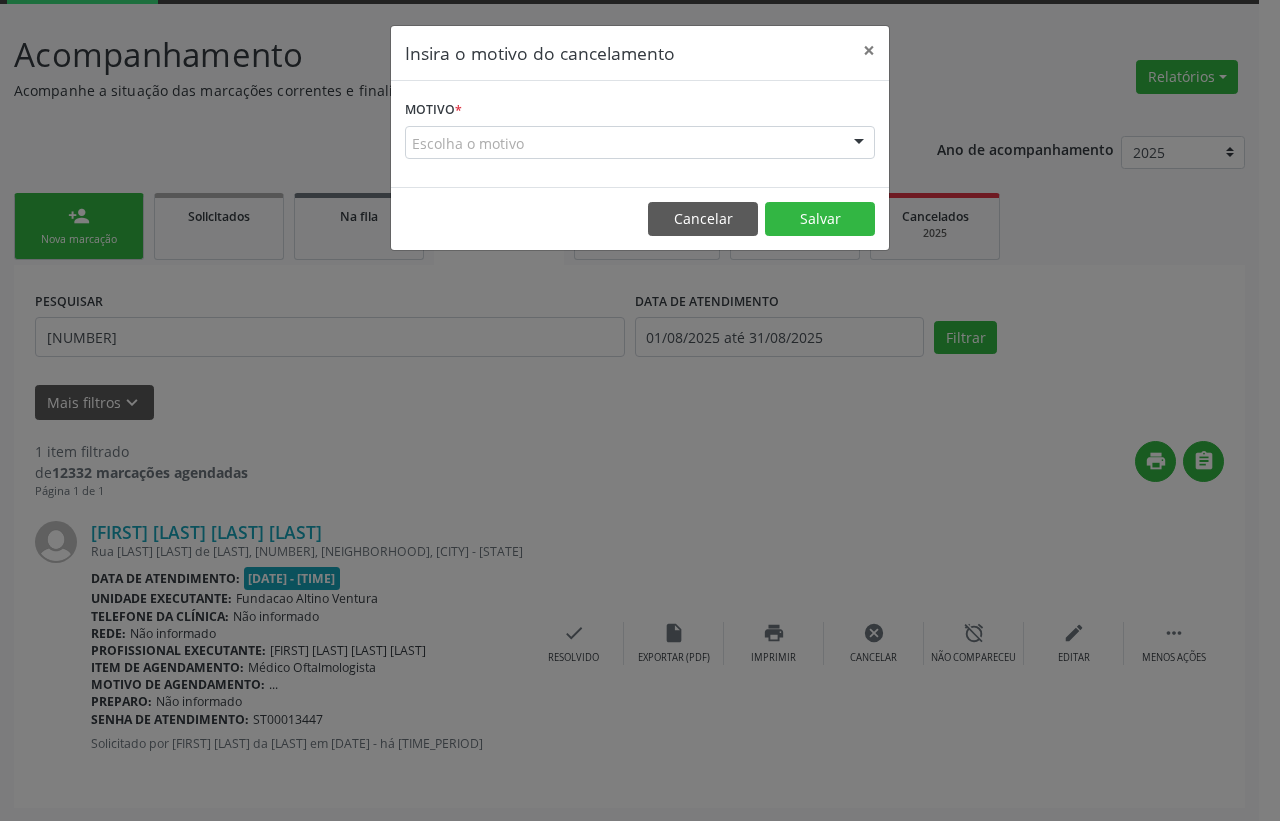 click on "Escolha o motivo" at bounding box center [640, 143] 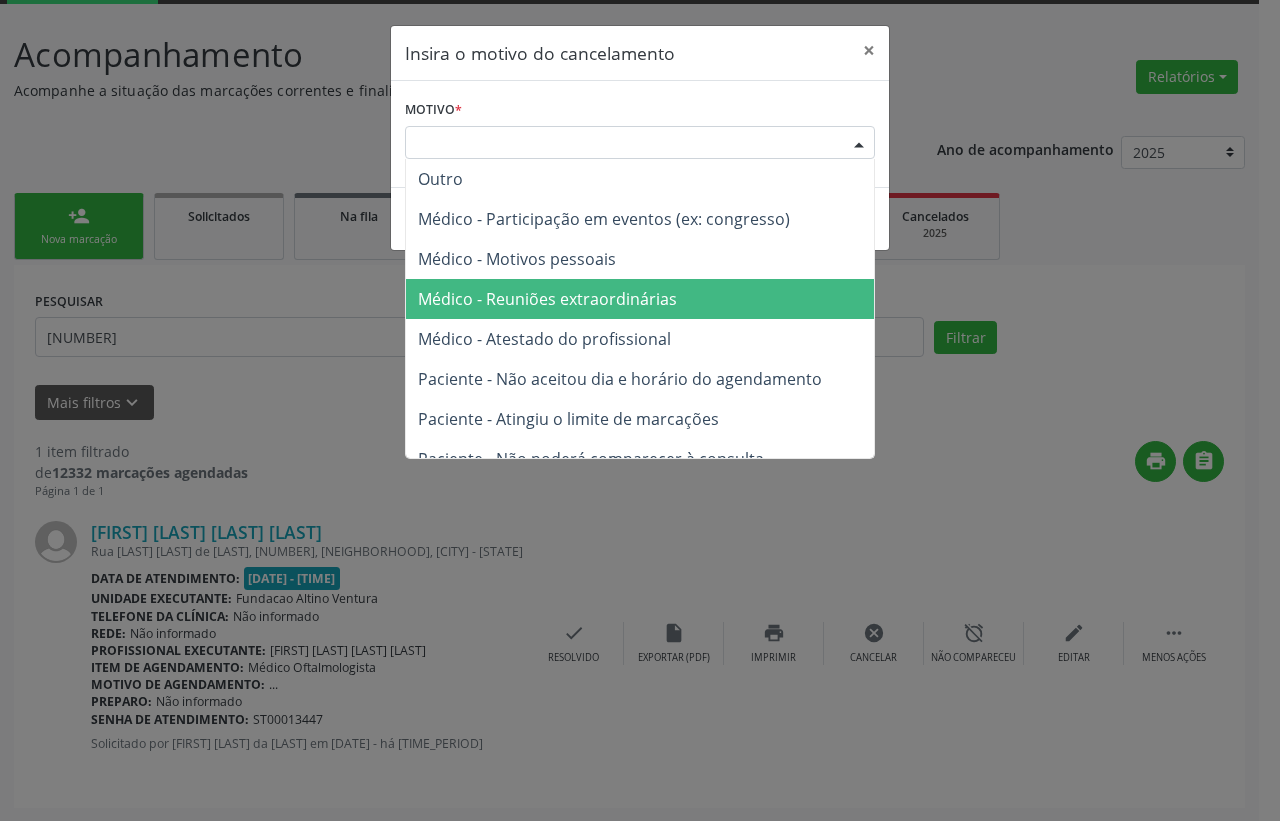 click on "Médico - Reuniões extraordinárias" at bounding box center [547, 299] 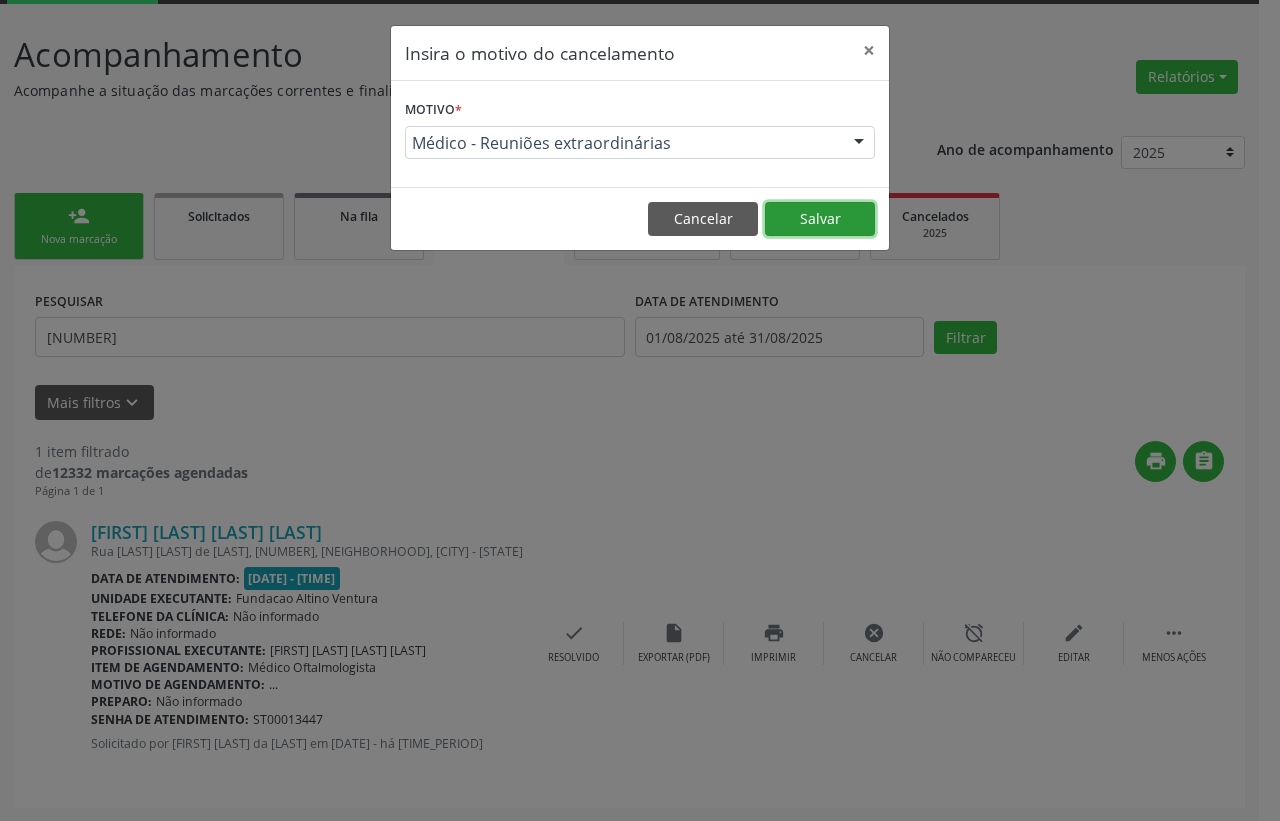 click on "Salvar" at bounding box center [820, 219] 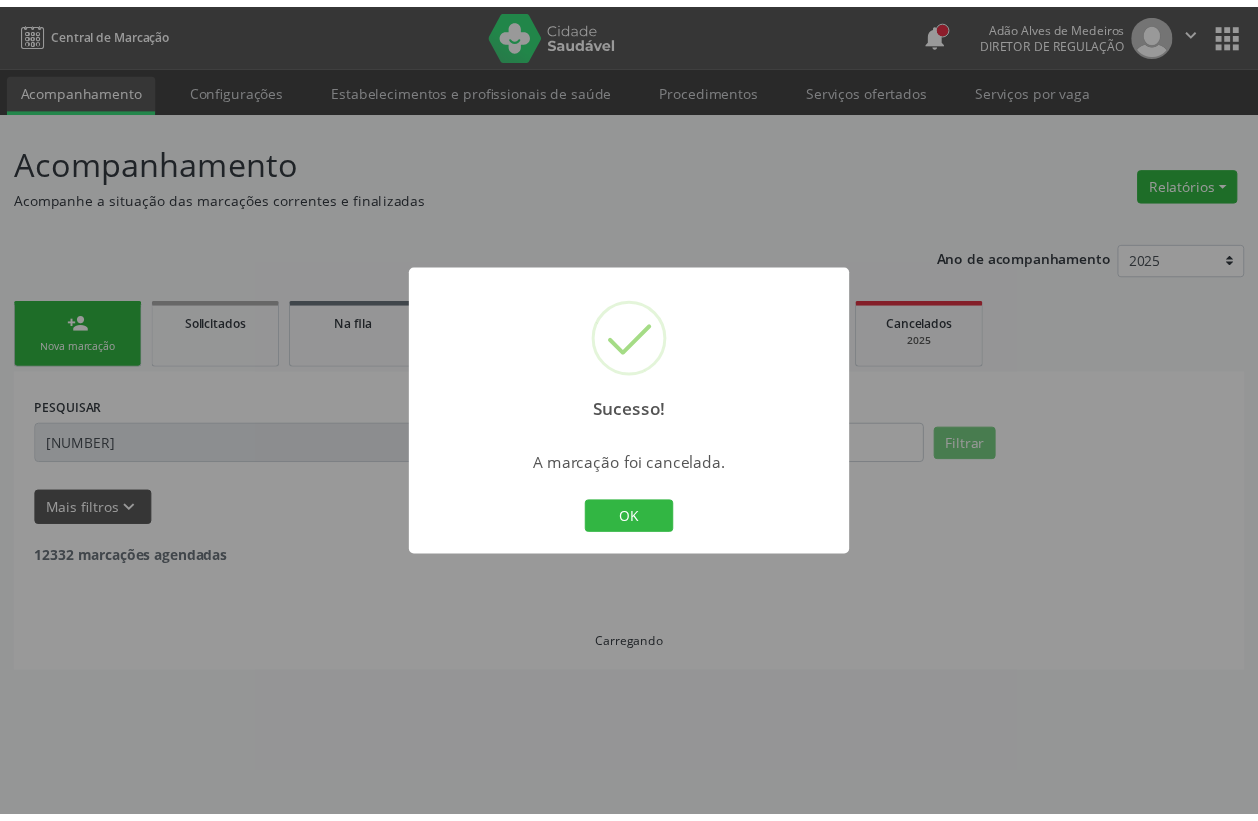 scroll, scrollTop: 0, scrollLeft: 0, axis: both 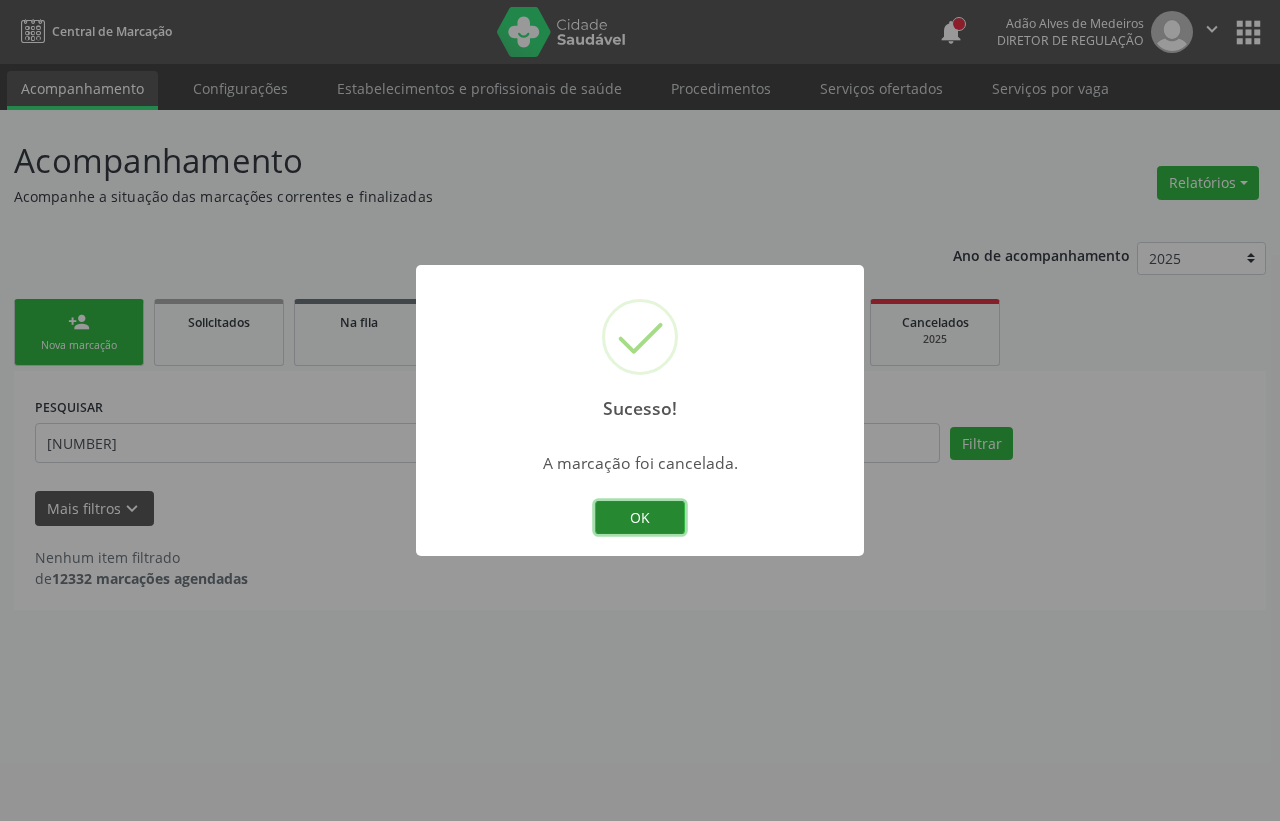 click on "OK" at bounding box center (640, 518) 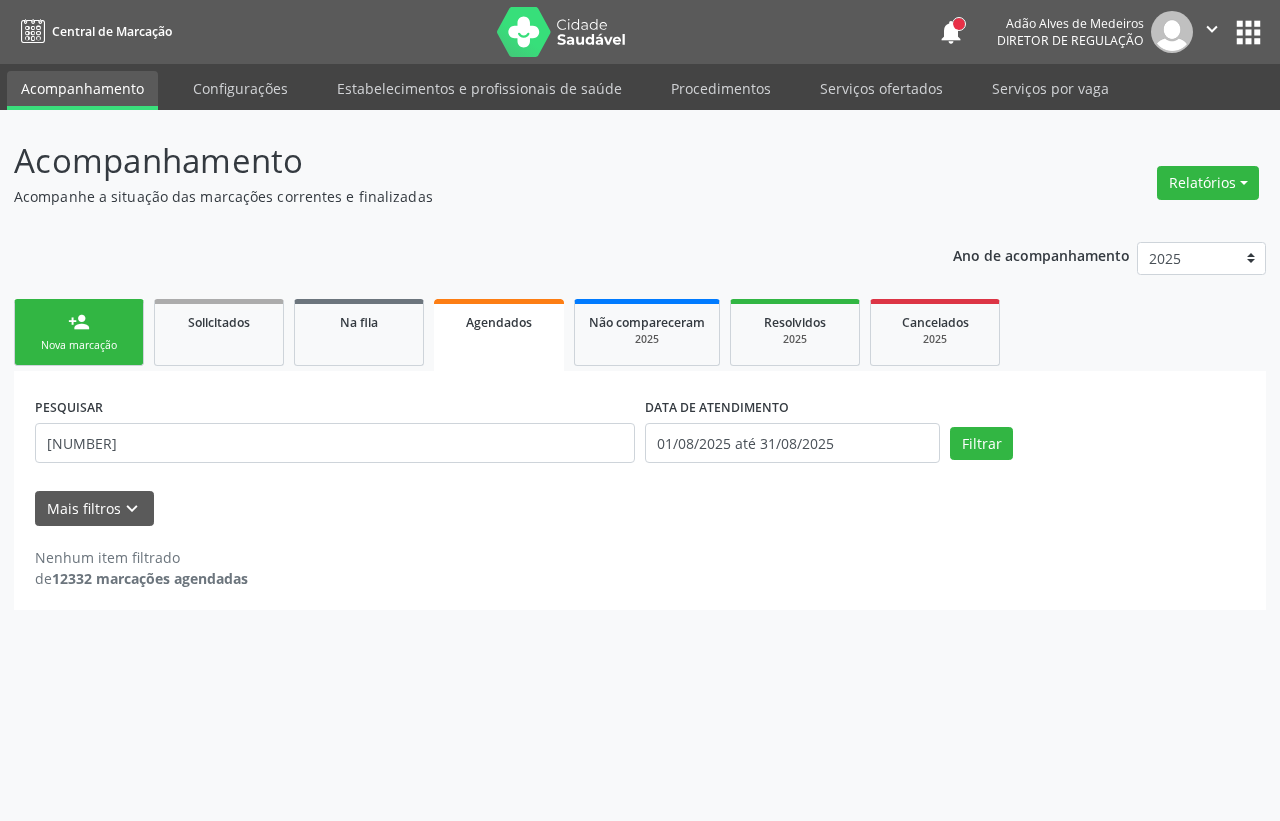 click on "person_add
Nova marcação" at bounding box center [79, 332] 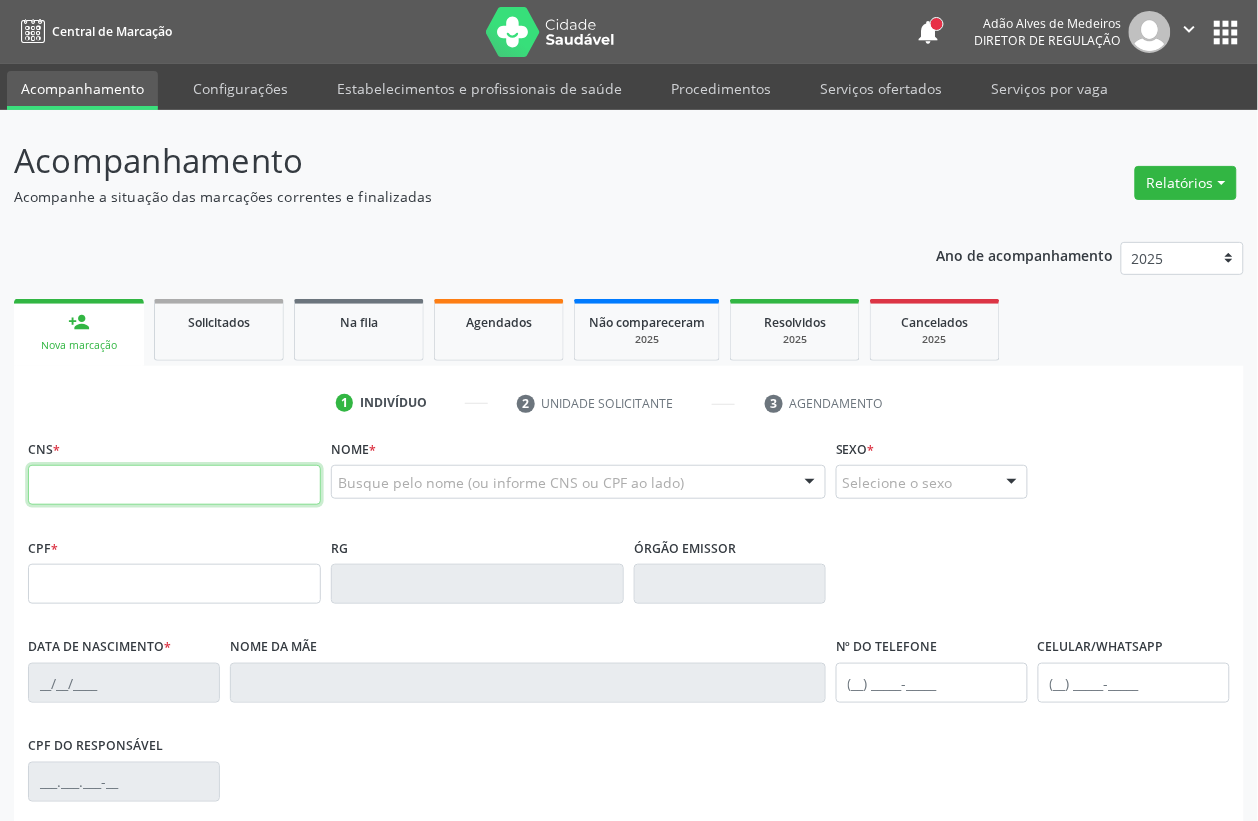 click at bounding box center [174, 485] 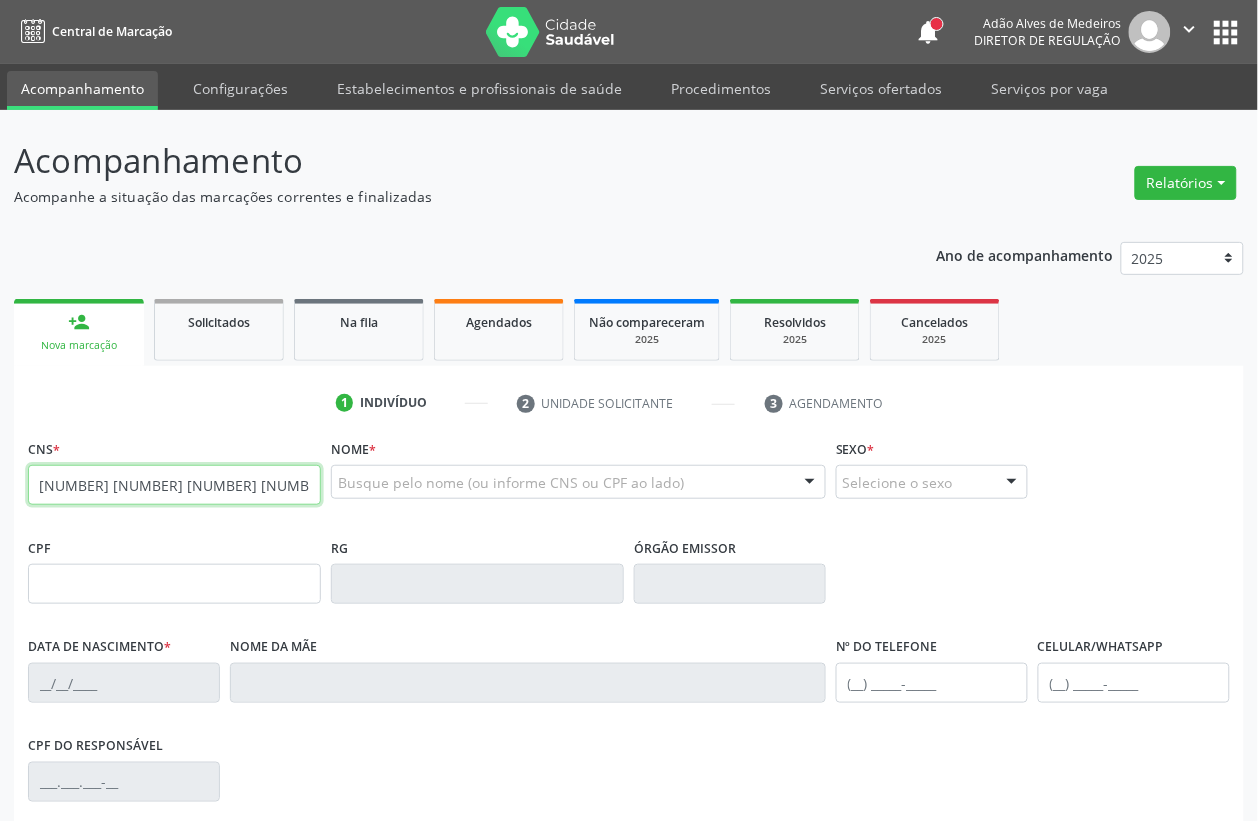 type on "[NUMBER] [NUMBER] [NUMBER] [NUMBER]" 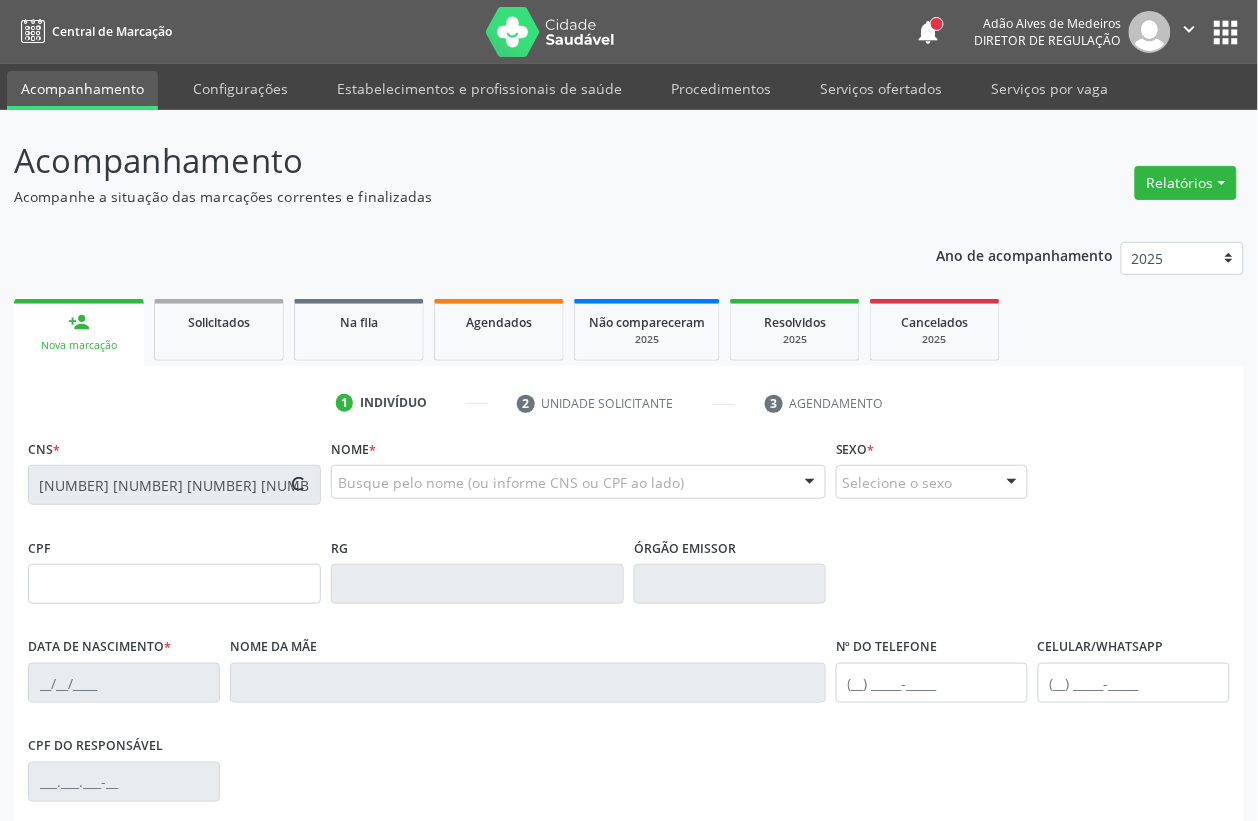 type on "[NUMBER].[NUMBER].[NUMBER]-[NUMBER]" 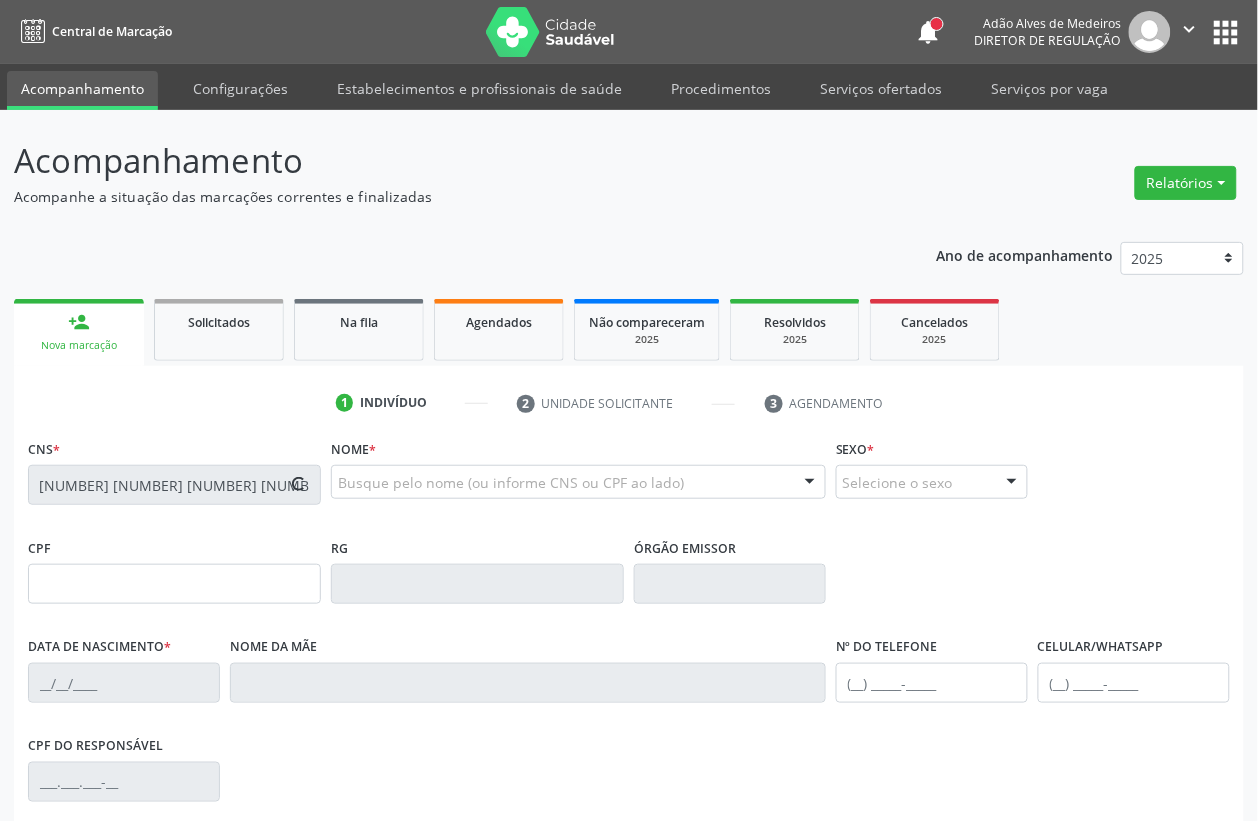 type on "[DATE]" 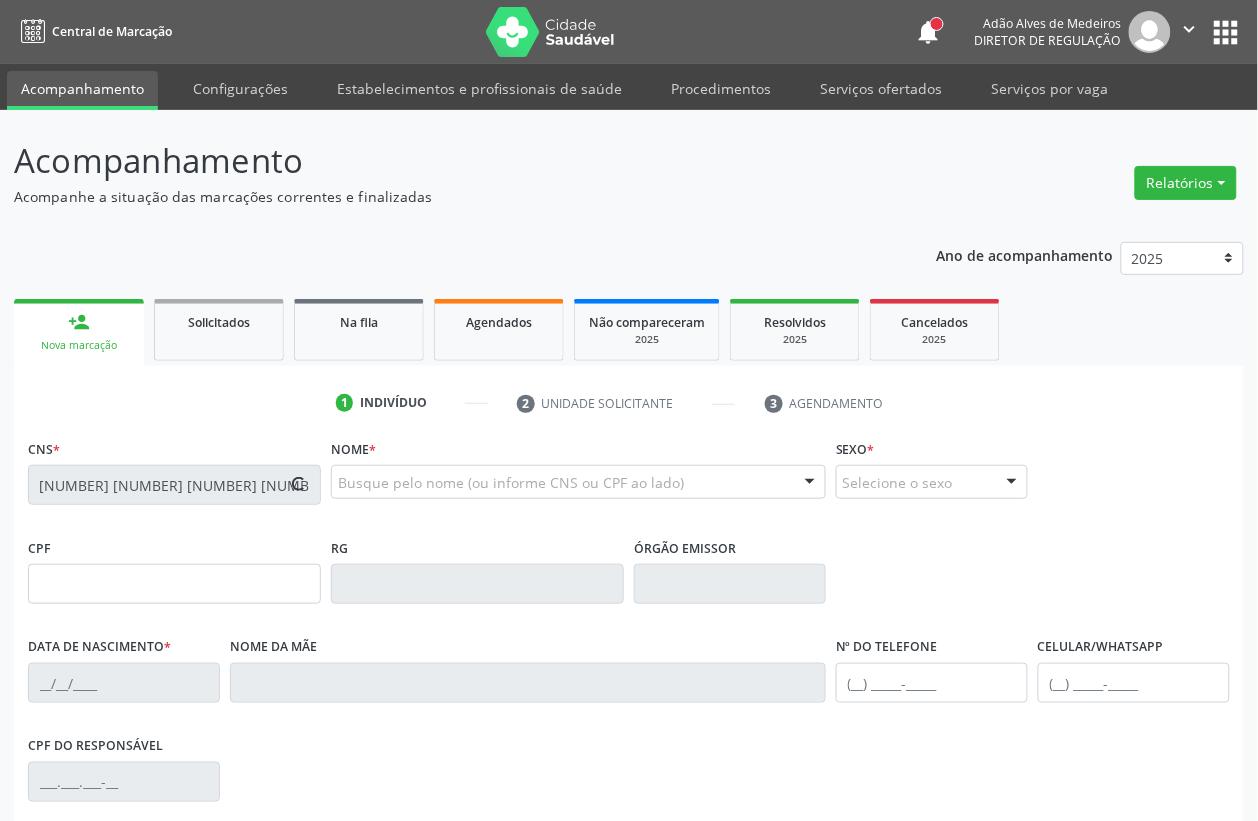 type on "2105" 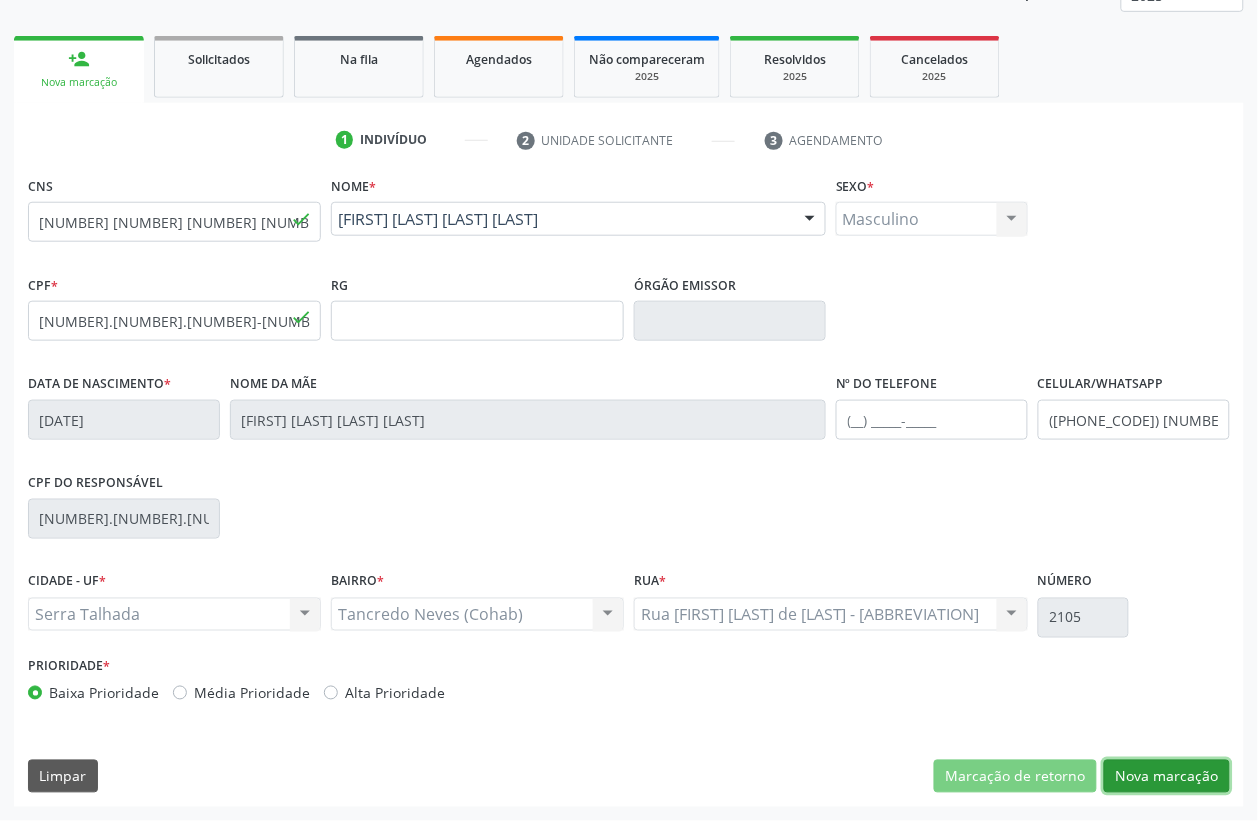 click on "Nova marcação" at bounding box center [1167, 777] 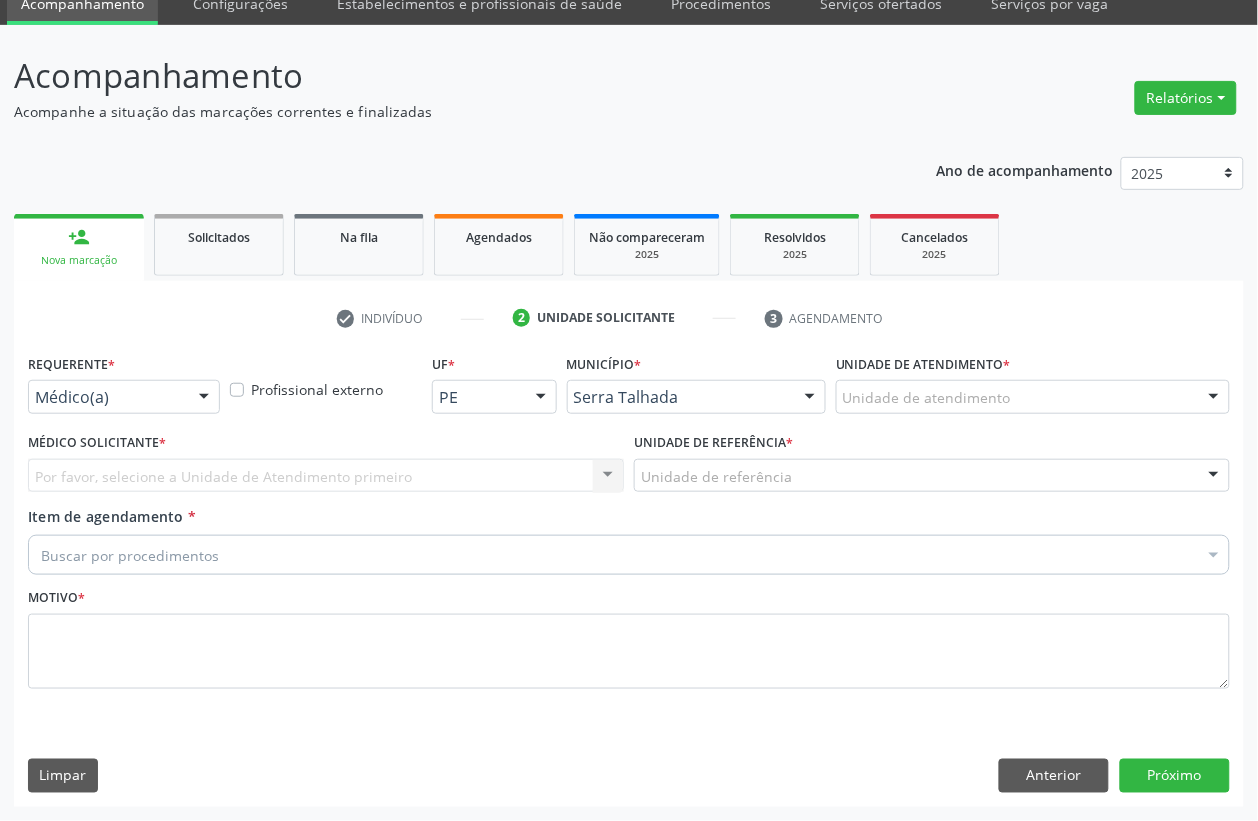 click on "Médico(a)" at bounding box center (124, 397) 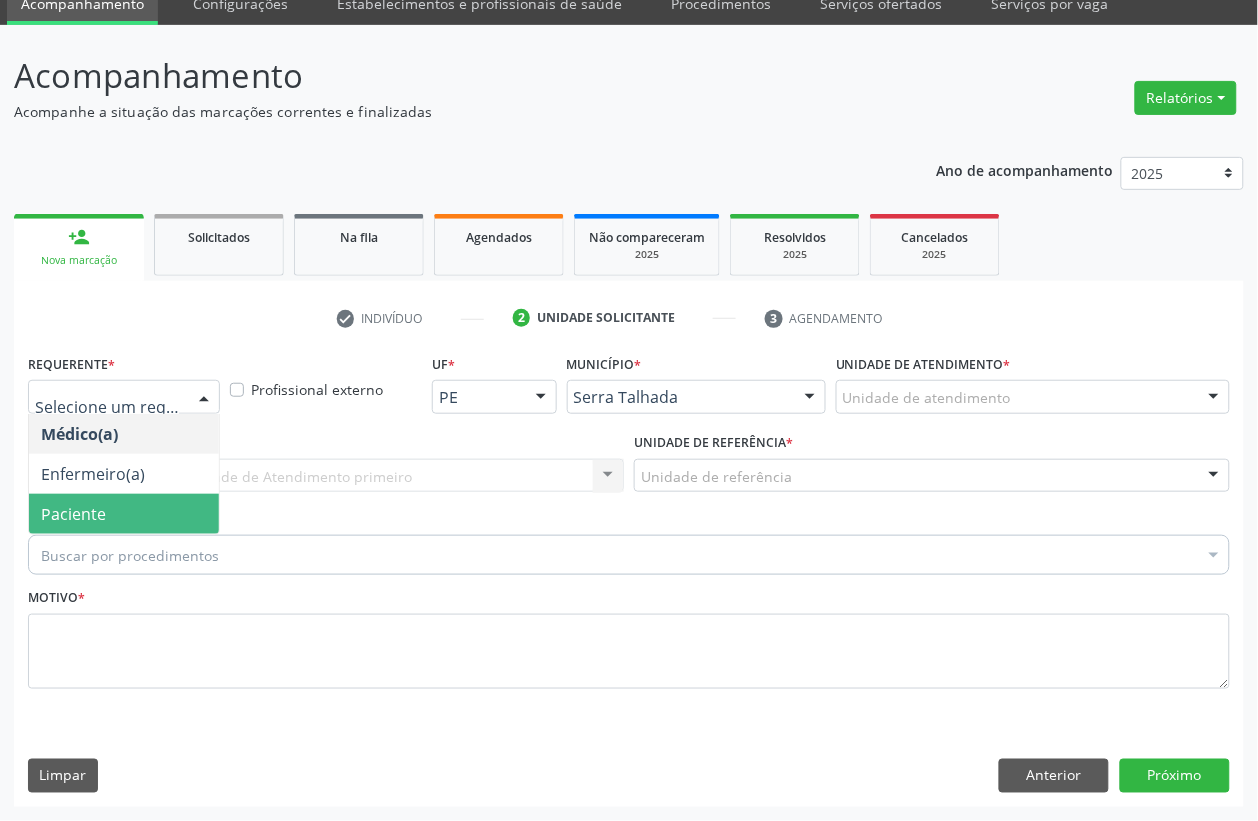 click on "Paciente" at bounding box center (124, 514) 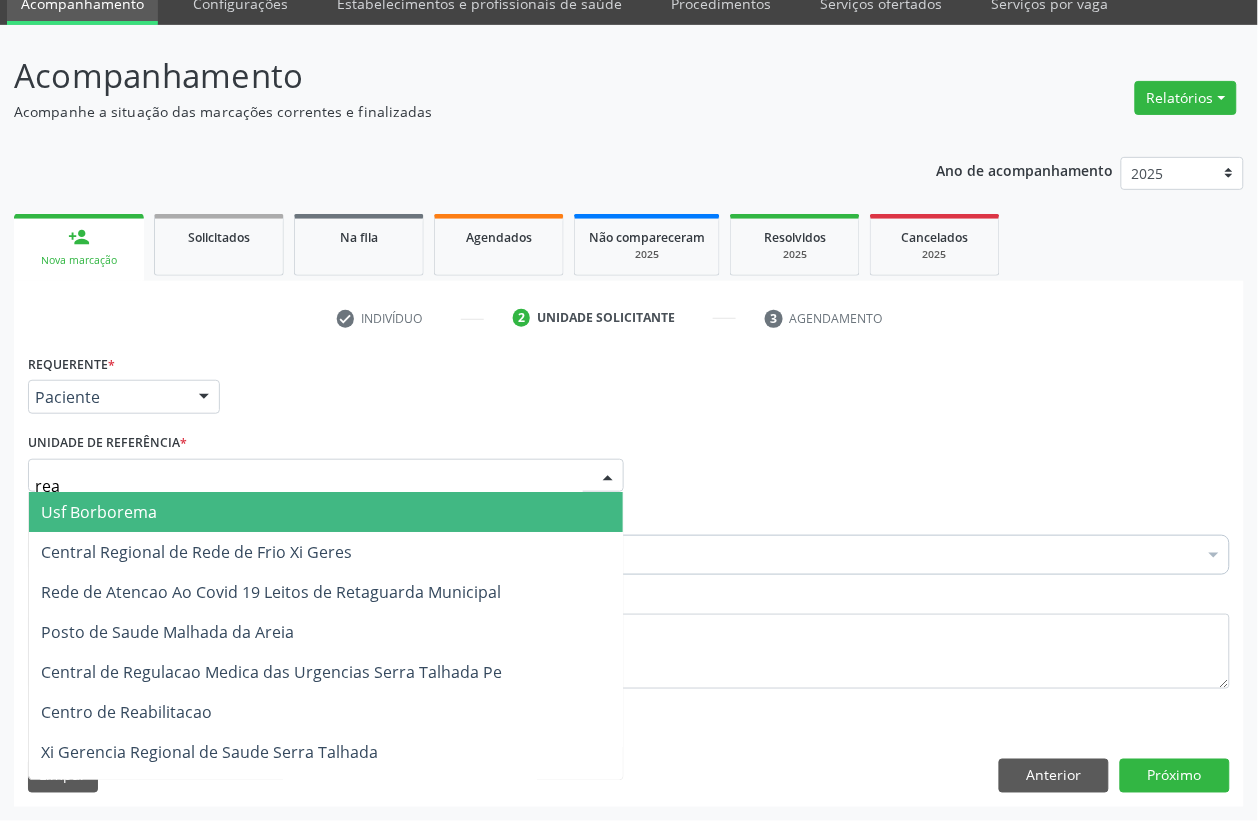 type on "reab" 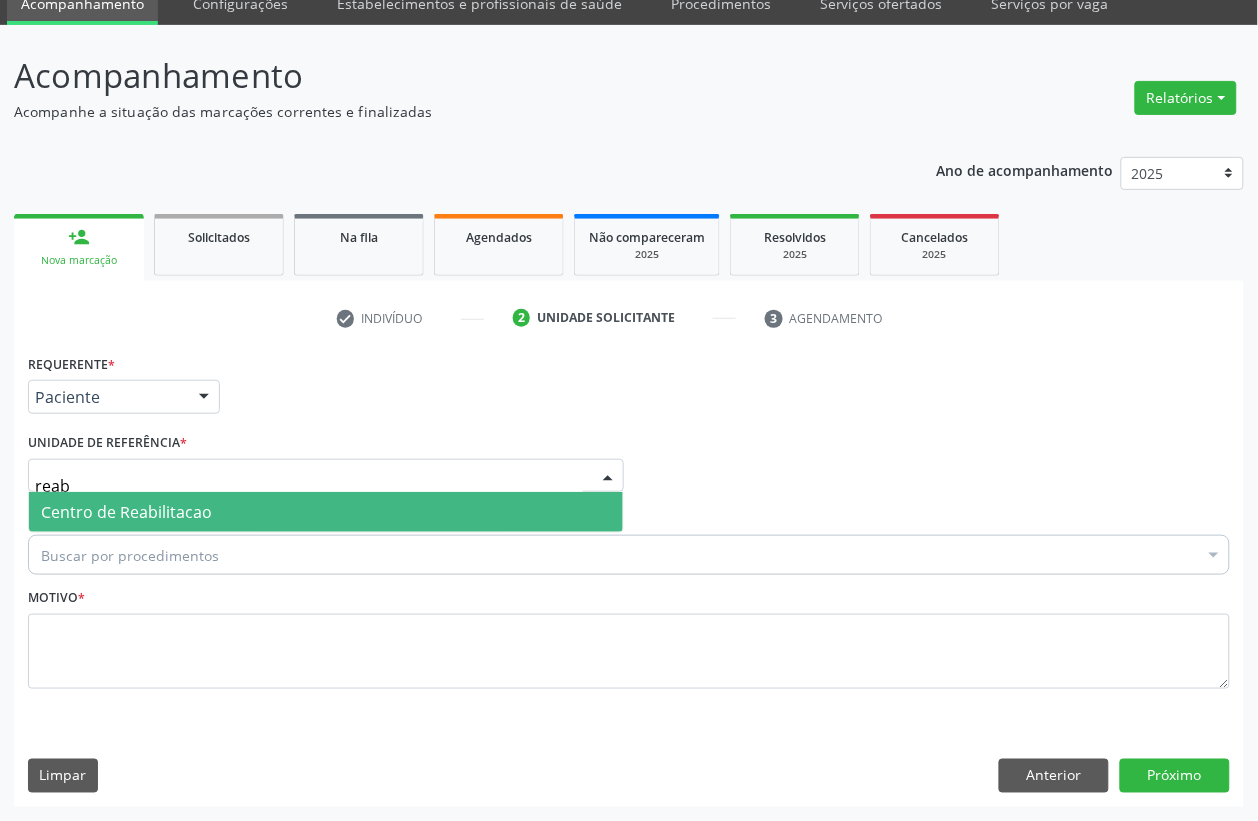 click on "Centro de Reabilitacao" at bounding box center [326, 512] 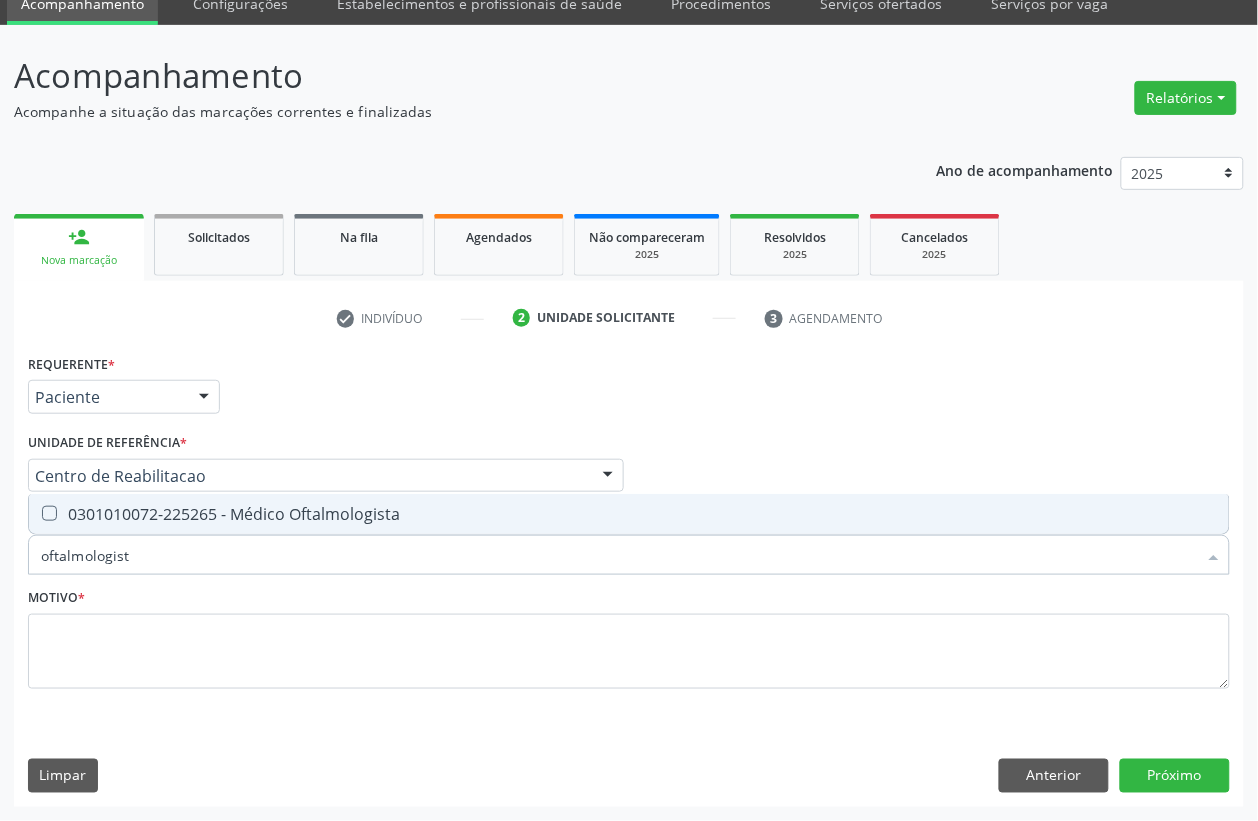 type on "oftalmologista" 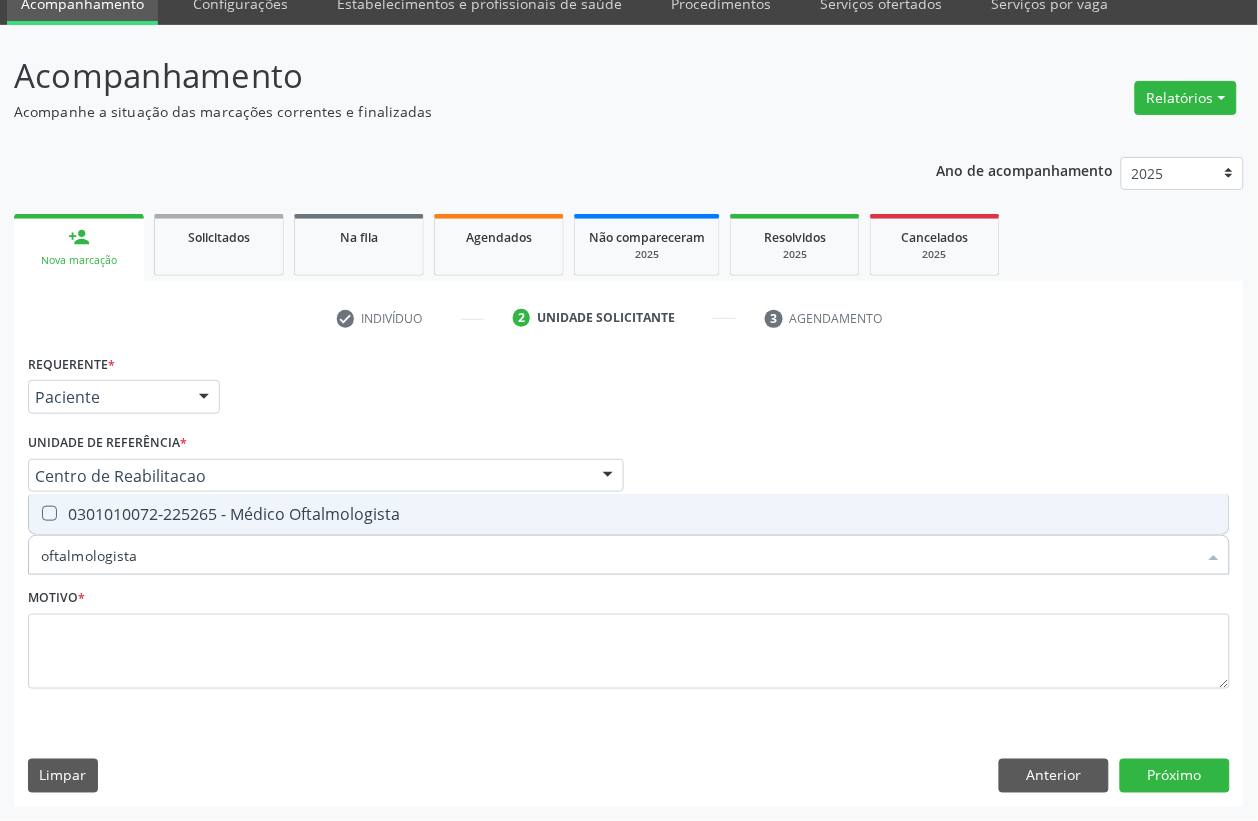 click on "oftalmologista" at bounding box center (619, 555) 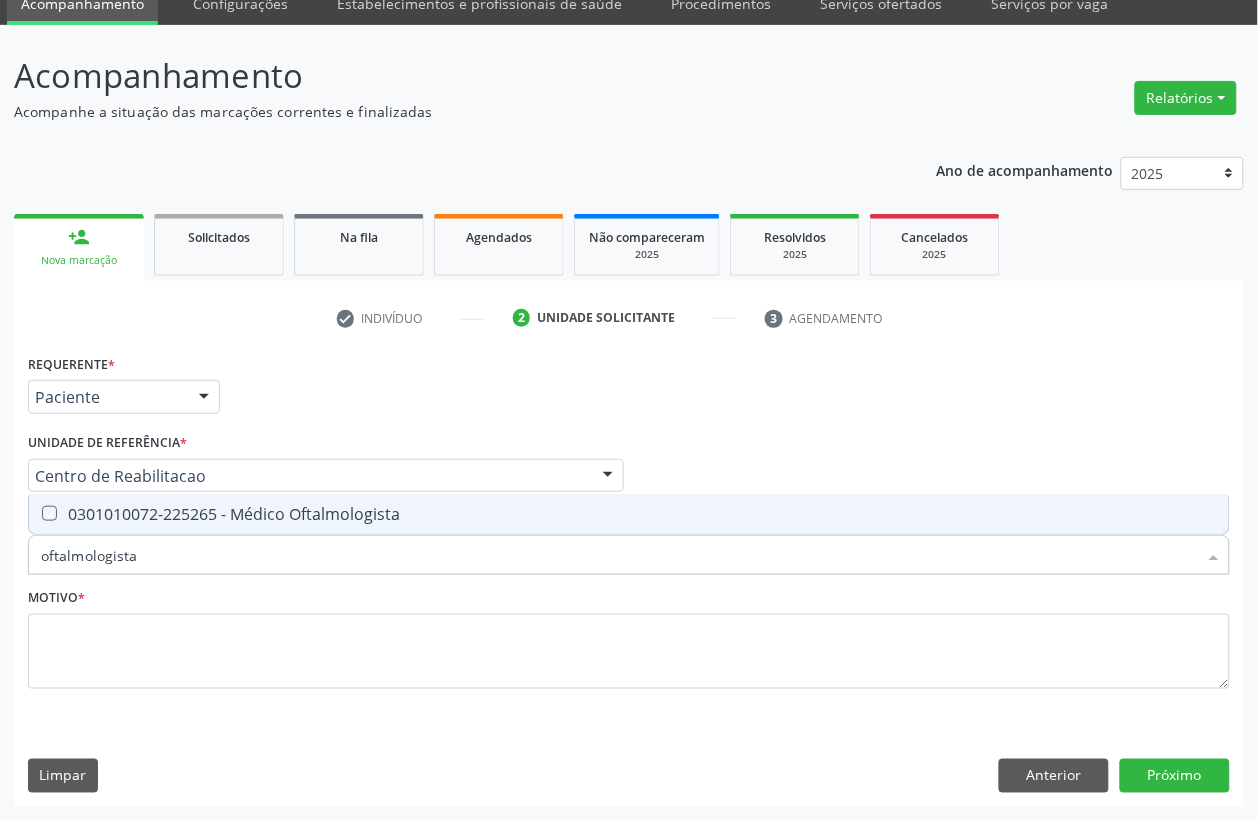 checkbox on "true" 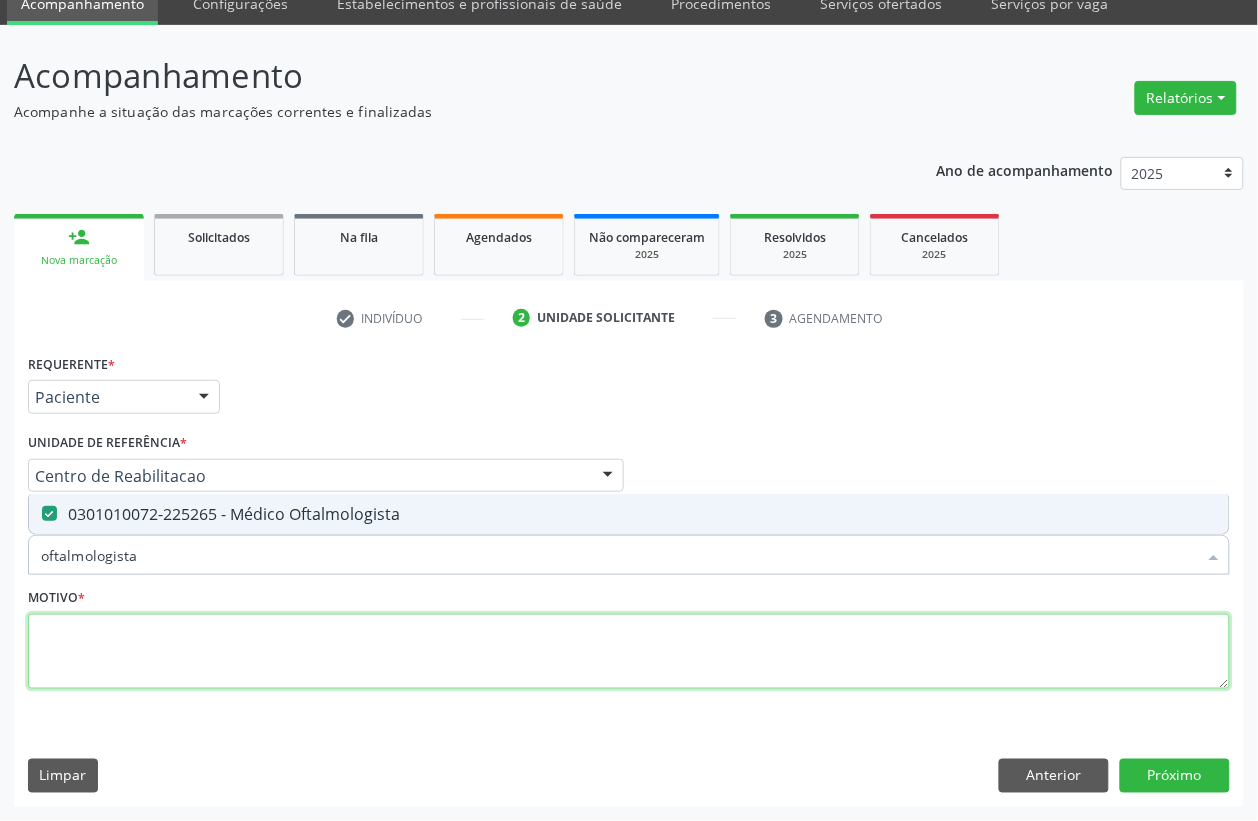 click at bounding box center (629, 652) 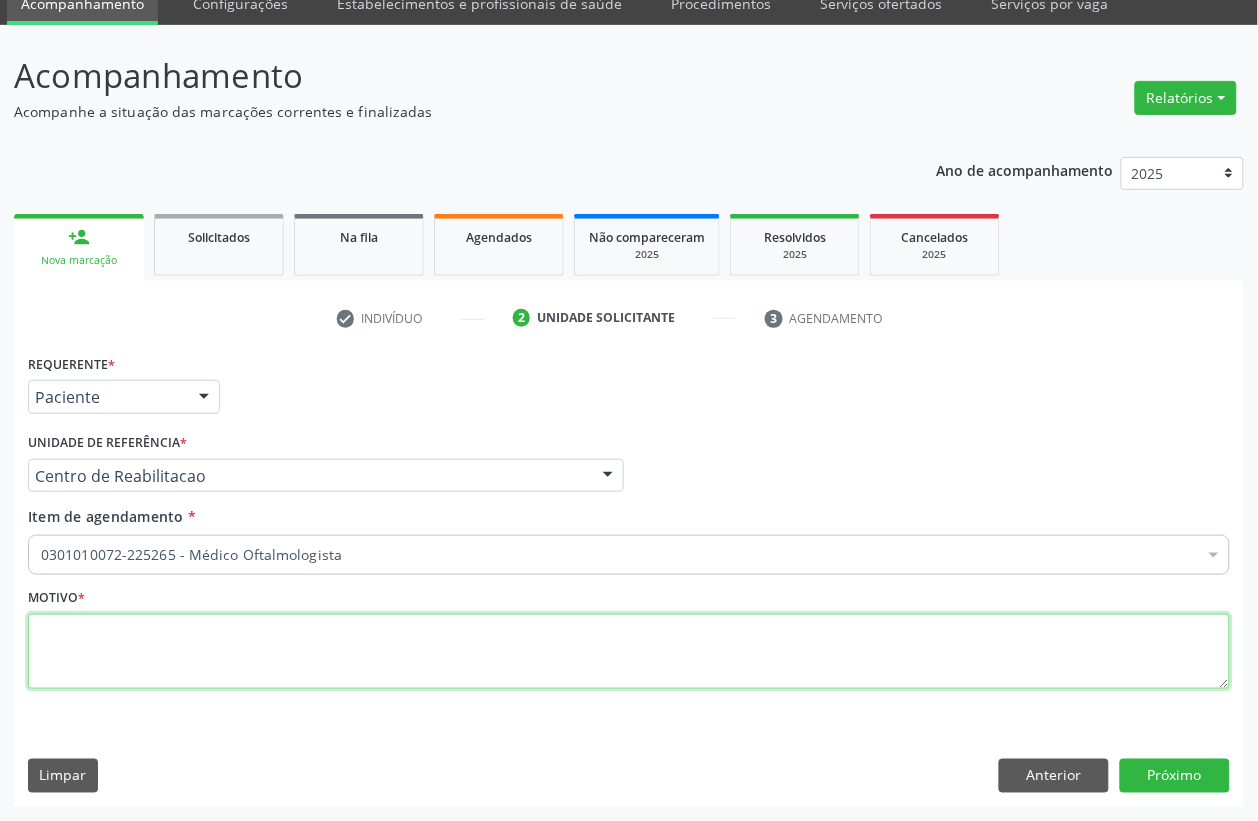 click at bounding box center (629, 652) 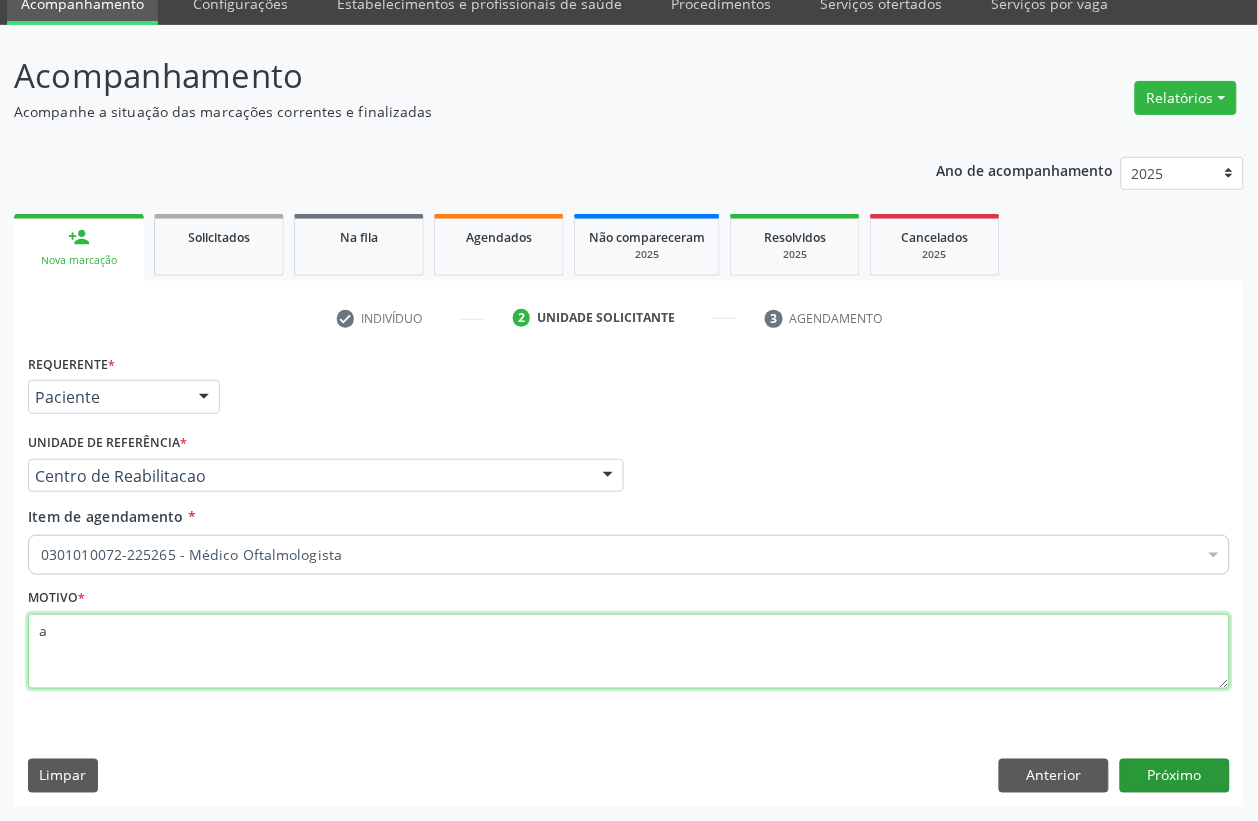 type on "a" 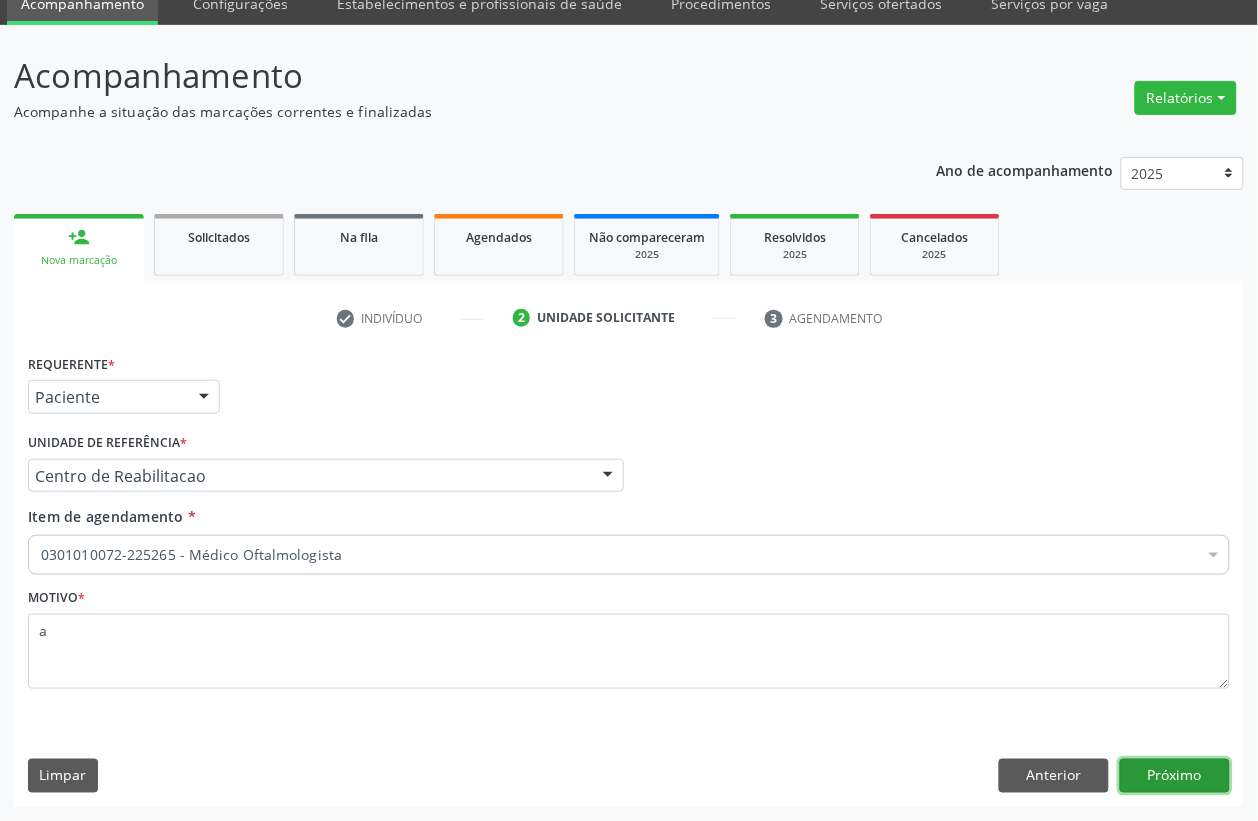 click on "Próximo" at bounding box center (1175, 776) 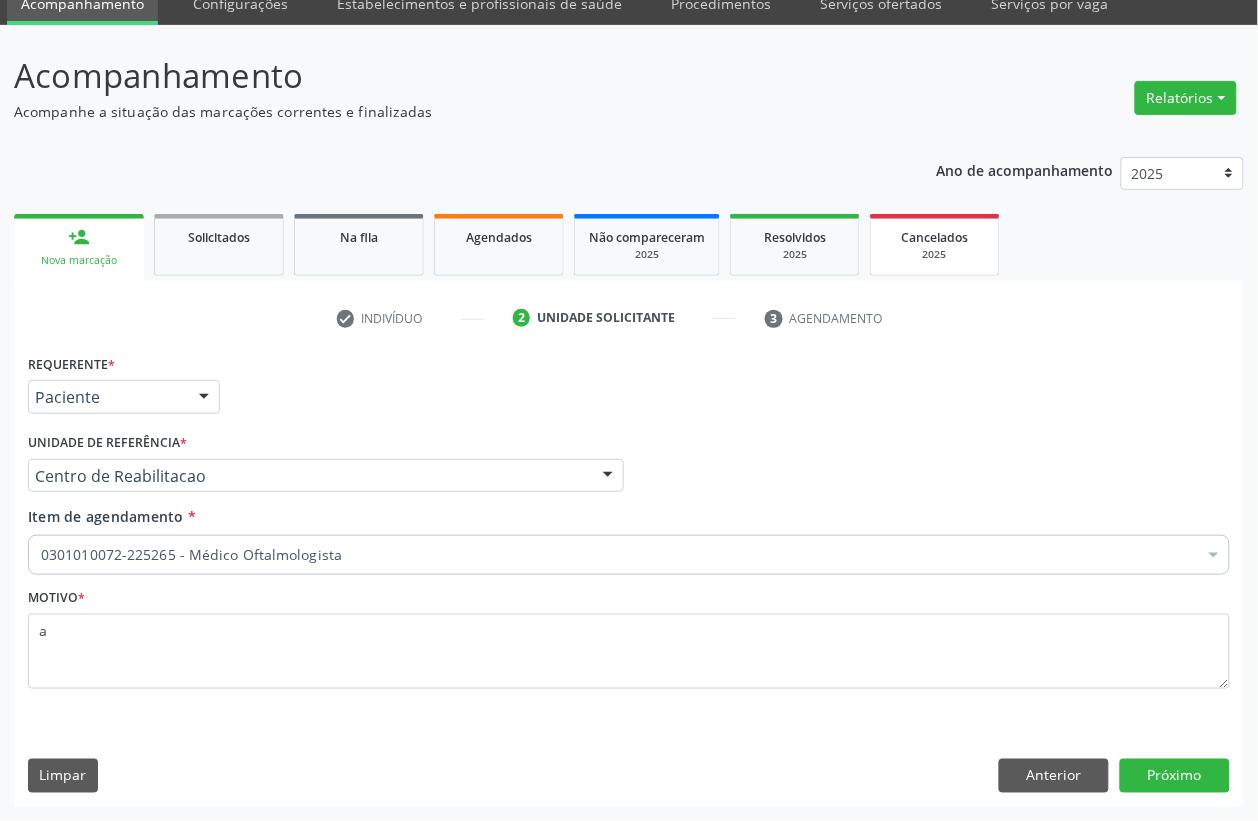 scroll, scrollTop: 50, scrollLeft: 0, axis: vertical 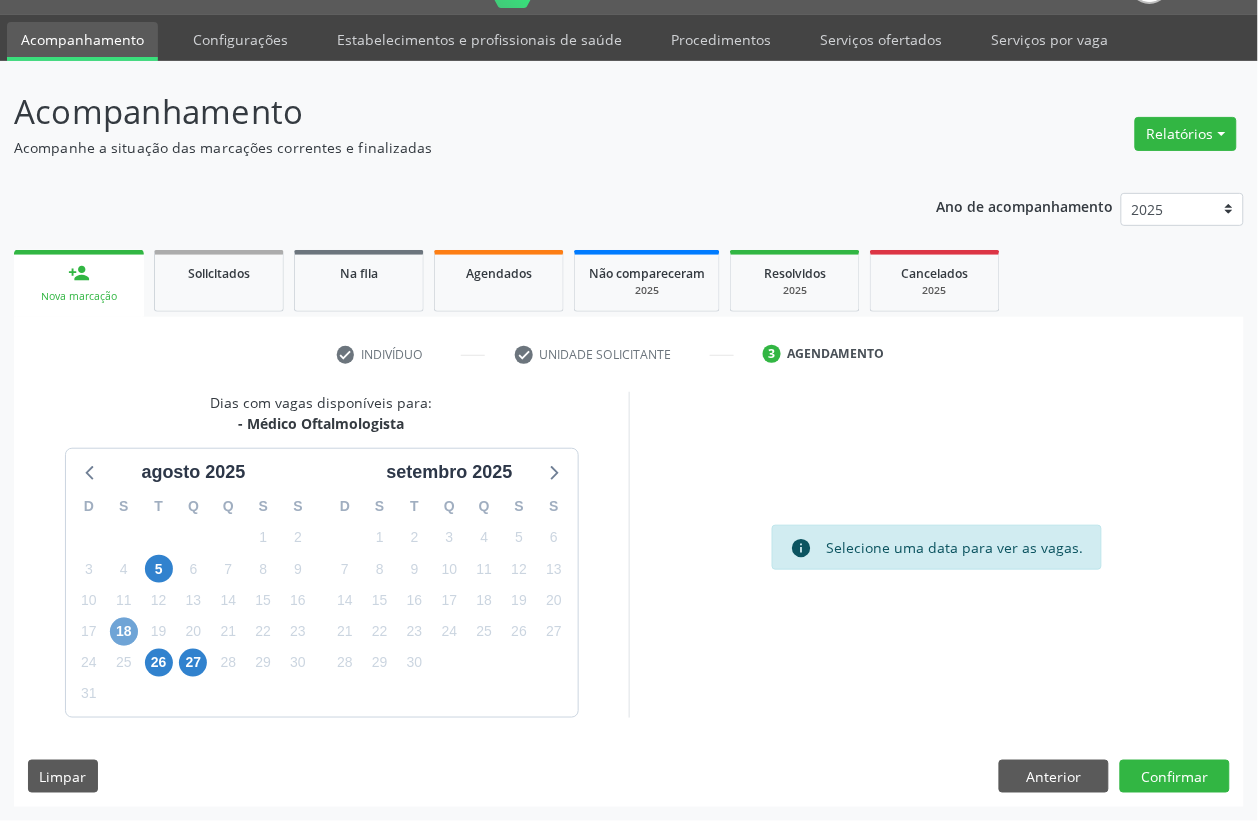 click on "18" at bounding box center [124, 632] 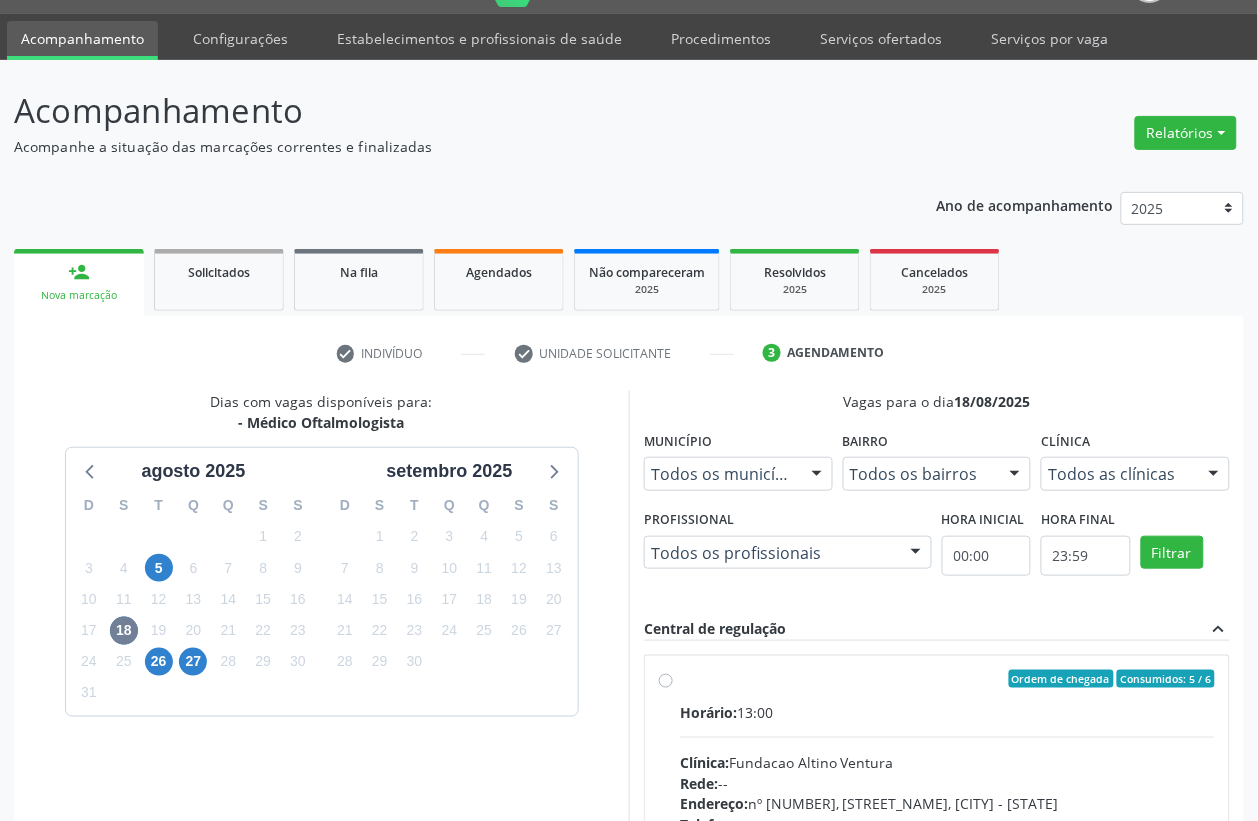 click on "Ordem de chegada
Consumidos: 5 / 6" at bounding box center [947, 679] 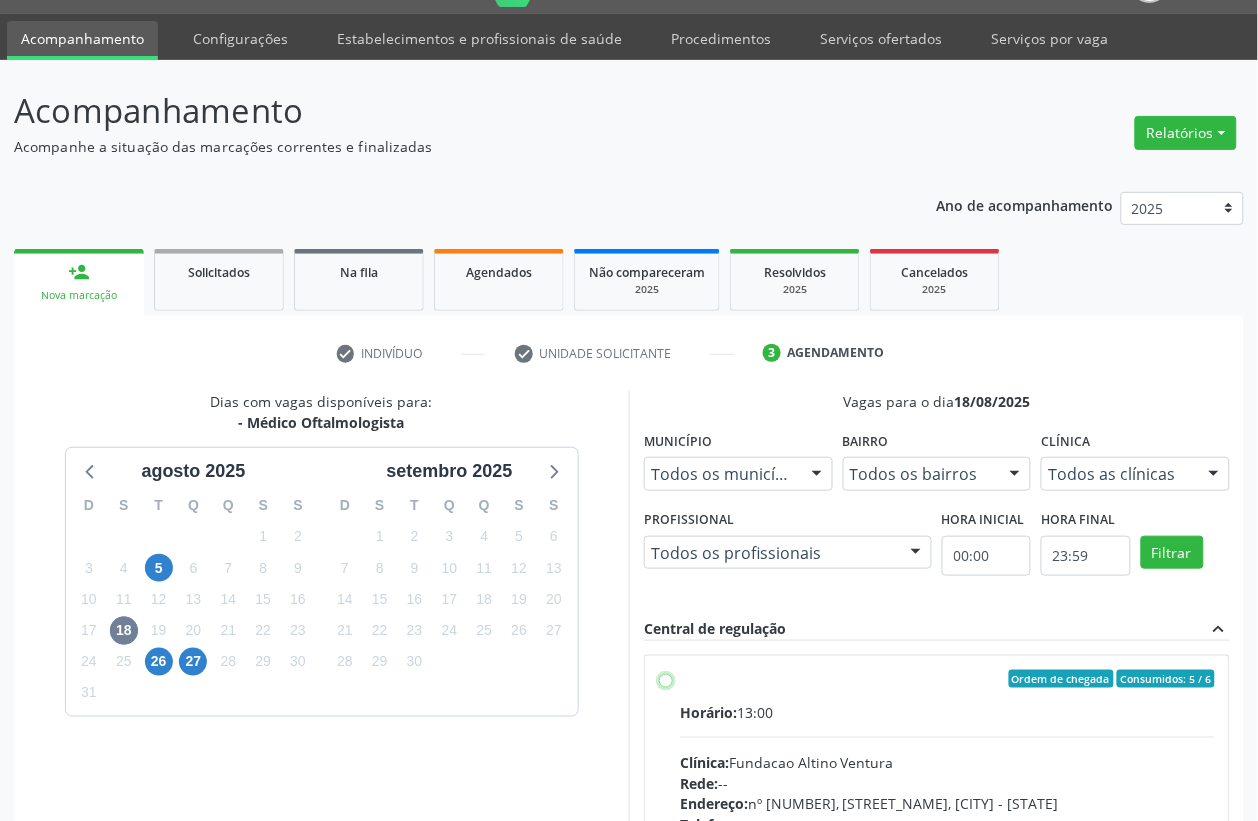 click on "Ordem de chegada
Consumidos: [NUMBER] / [NUMBER]
Horário:   [TIME]
Clínica:  [BRAND]
Rede:
--
Endereço:   nº [NUMBER], [STREET_NAME], [CITY] - [STATE]
Telefone:   --
Profissional:
[FIRST] [LAST] [LAST] [LAST]
Informações adicionais sobre o atendimento
Idade de atendimento:
de [NUMBER] a [NUMBER] anos
Gênero(s) atendido(s):
[GENDER] e [GENDER]
Informações adicionais:
--" at bounding box center (666, 679) 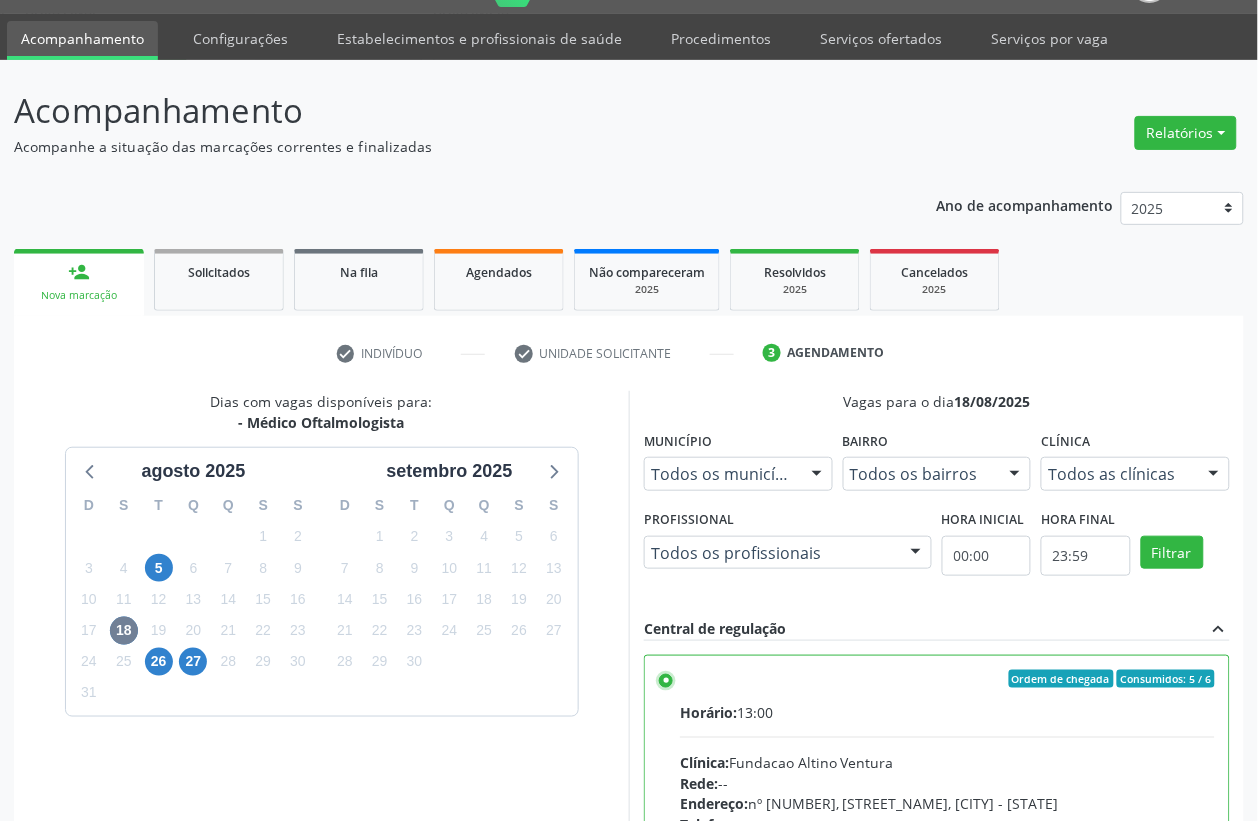 scroll, scrollTop: 373, scrollLeft: 0, axis: vertical 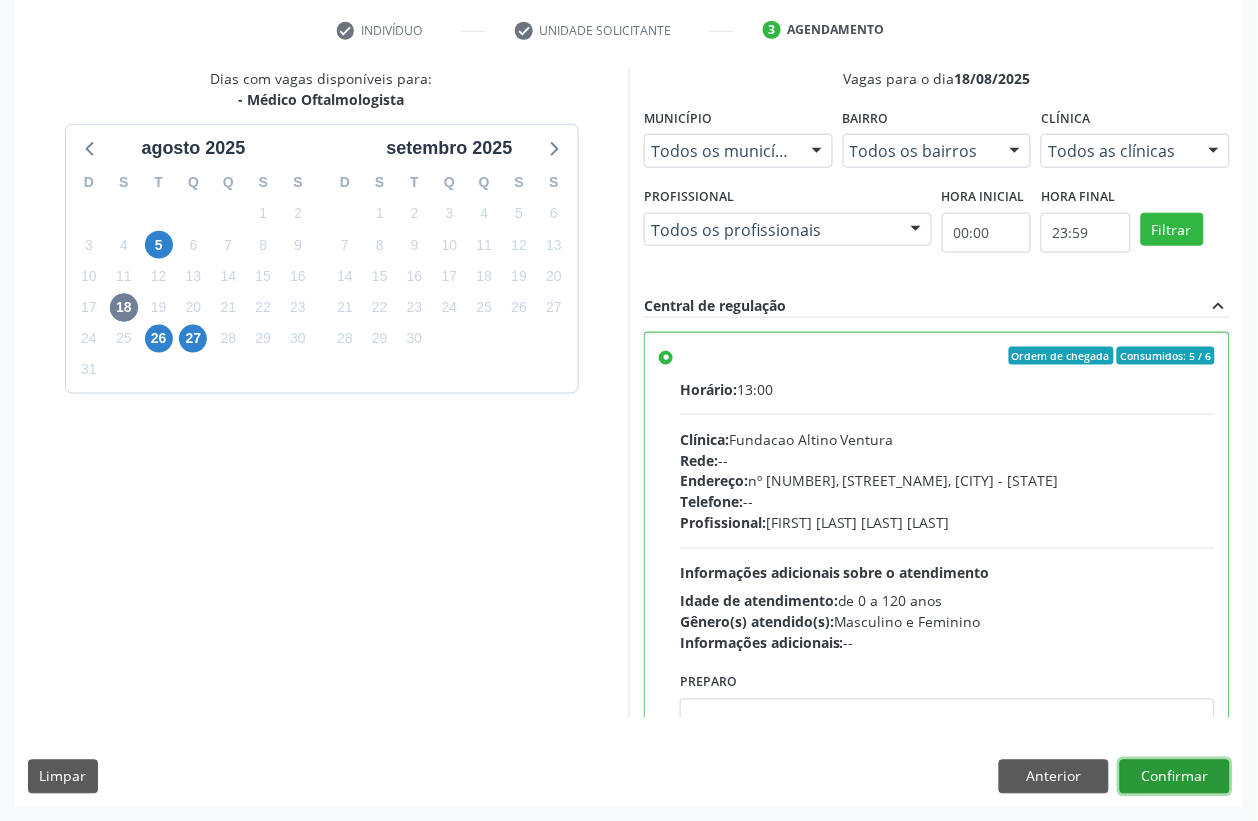 click on "Confirmar" at bounding box center (1175, 777) 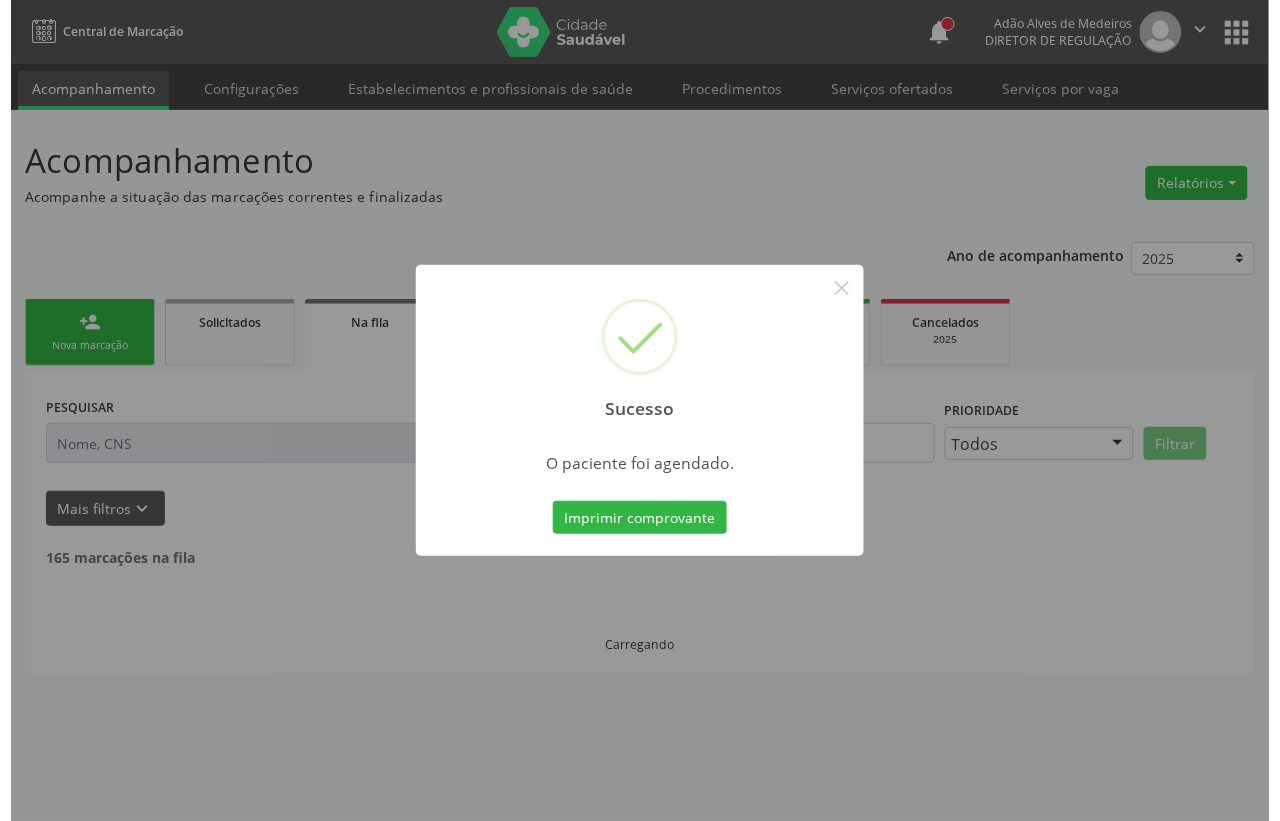 scroll, scrollTop: 0, scrollLeft: 0, axis: both 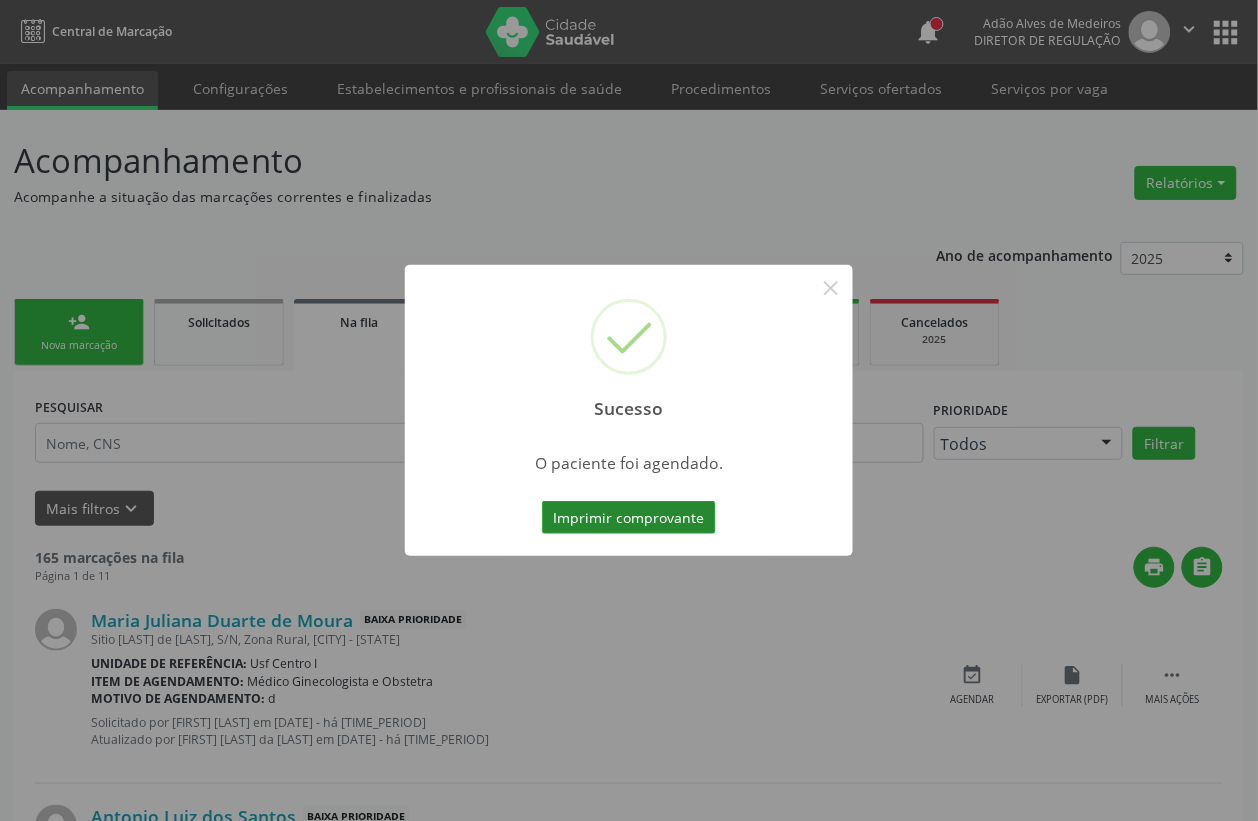 click on "Imprimir comprovante" at bounding box center [629, 518] 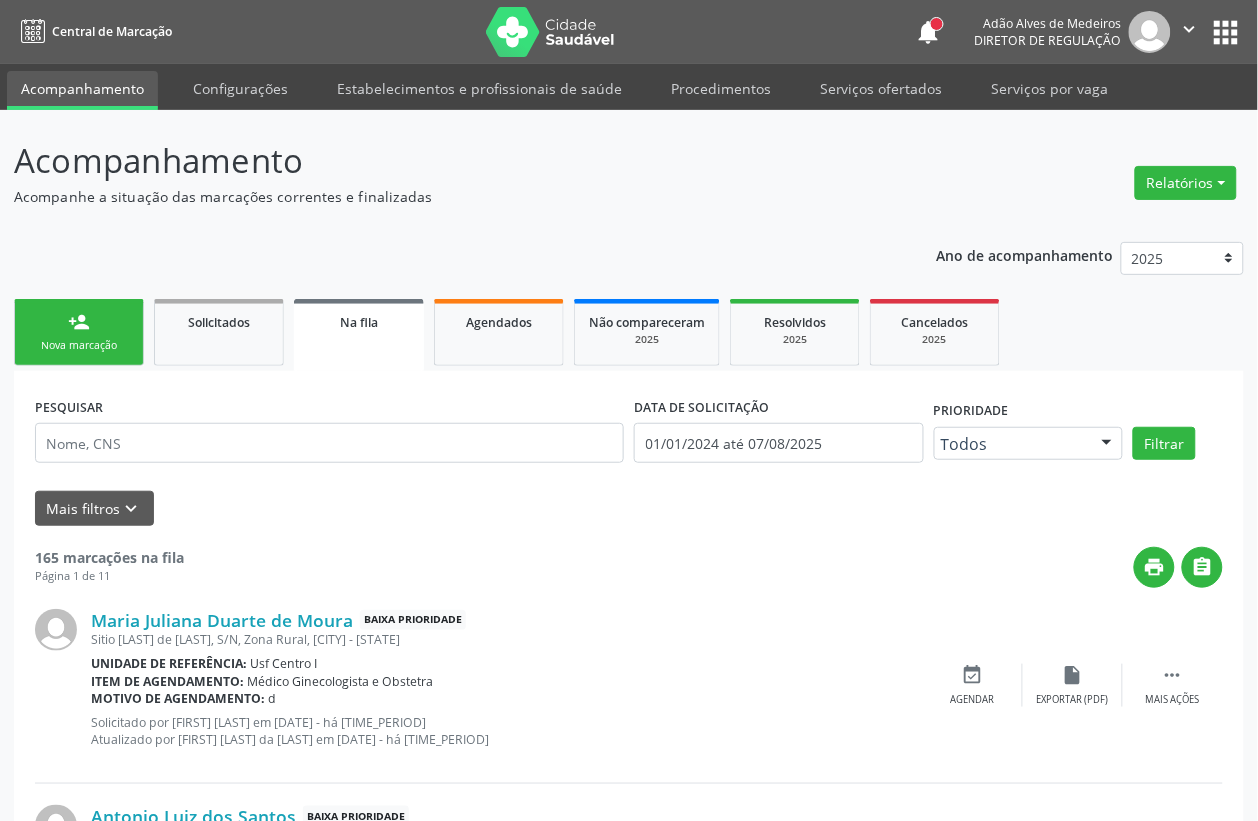 click on "person_add
Nova marcação" at bounding box center (79, 332) 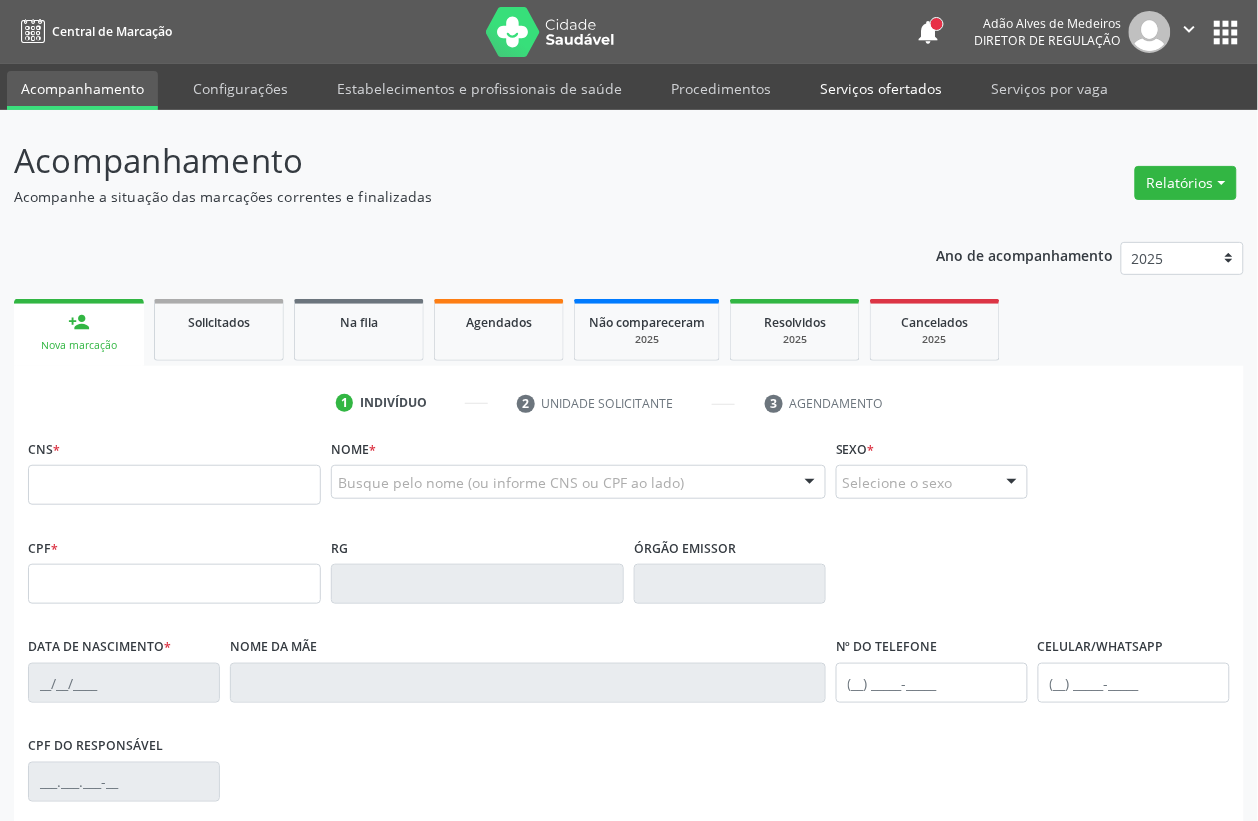 click on "Serviços ofertados" at bounding box center [881, 88] 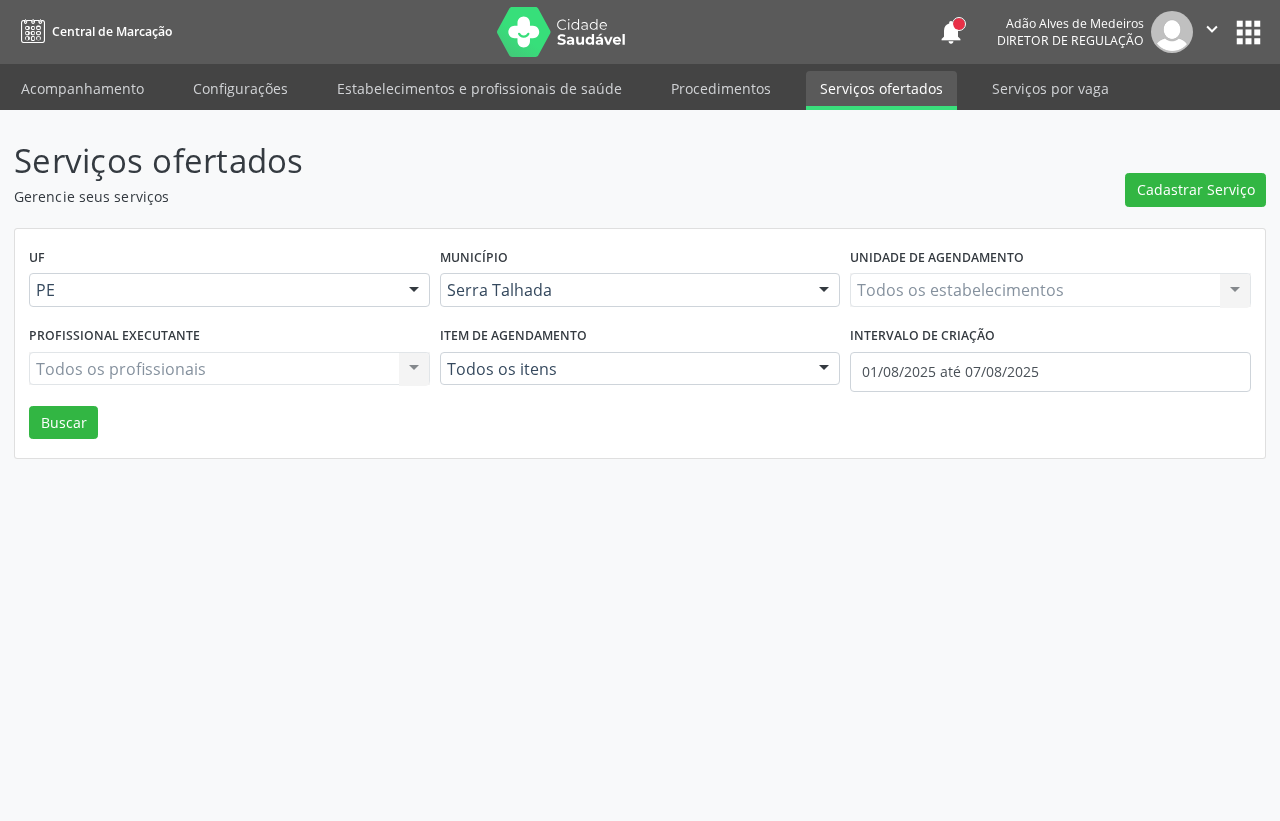 click on "Todos os estabelecimentos         Todos os estabelecimentos
Nenhum resultado encontrado para: "   "
Não há nenhuma opção para ser exibida." at bounding box center [1050, 290] 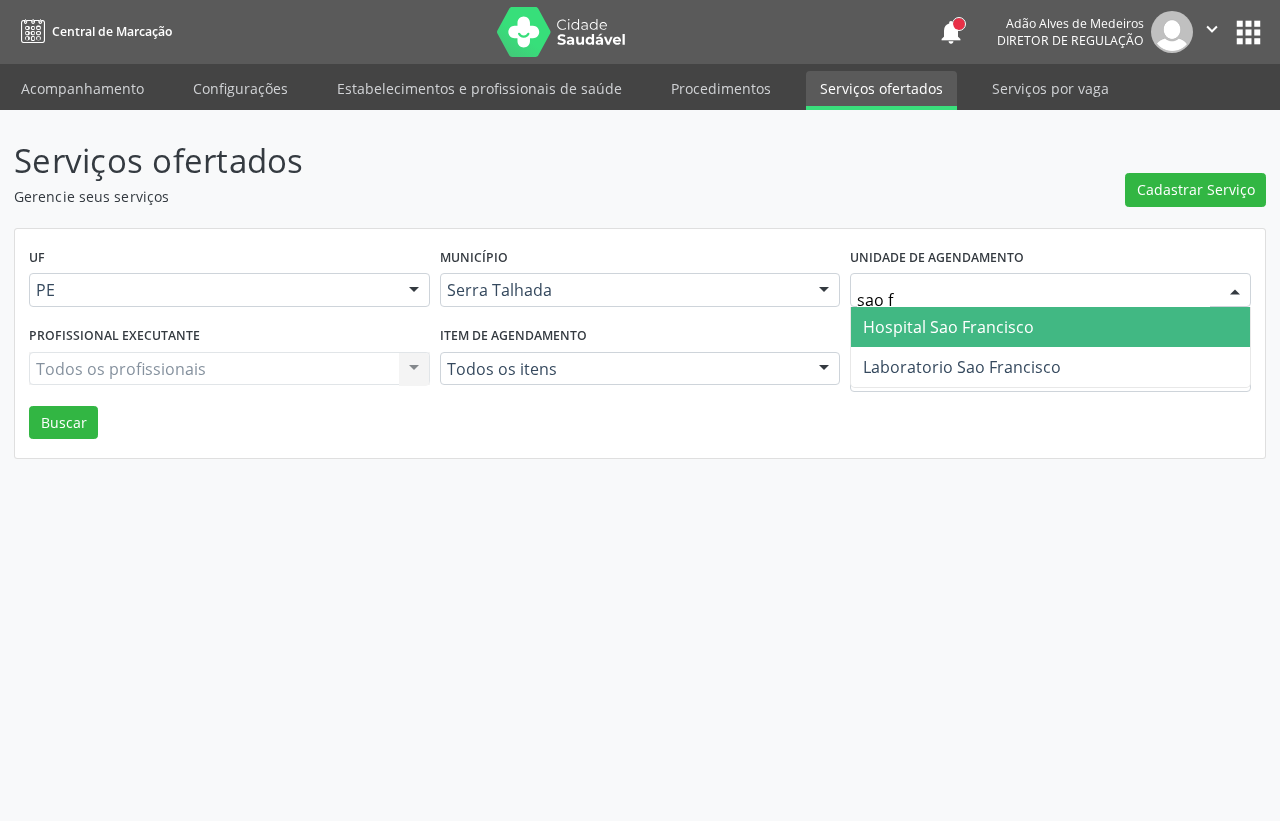 type on "sao fr" 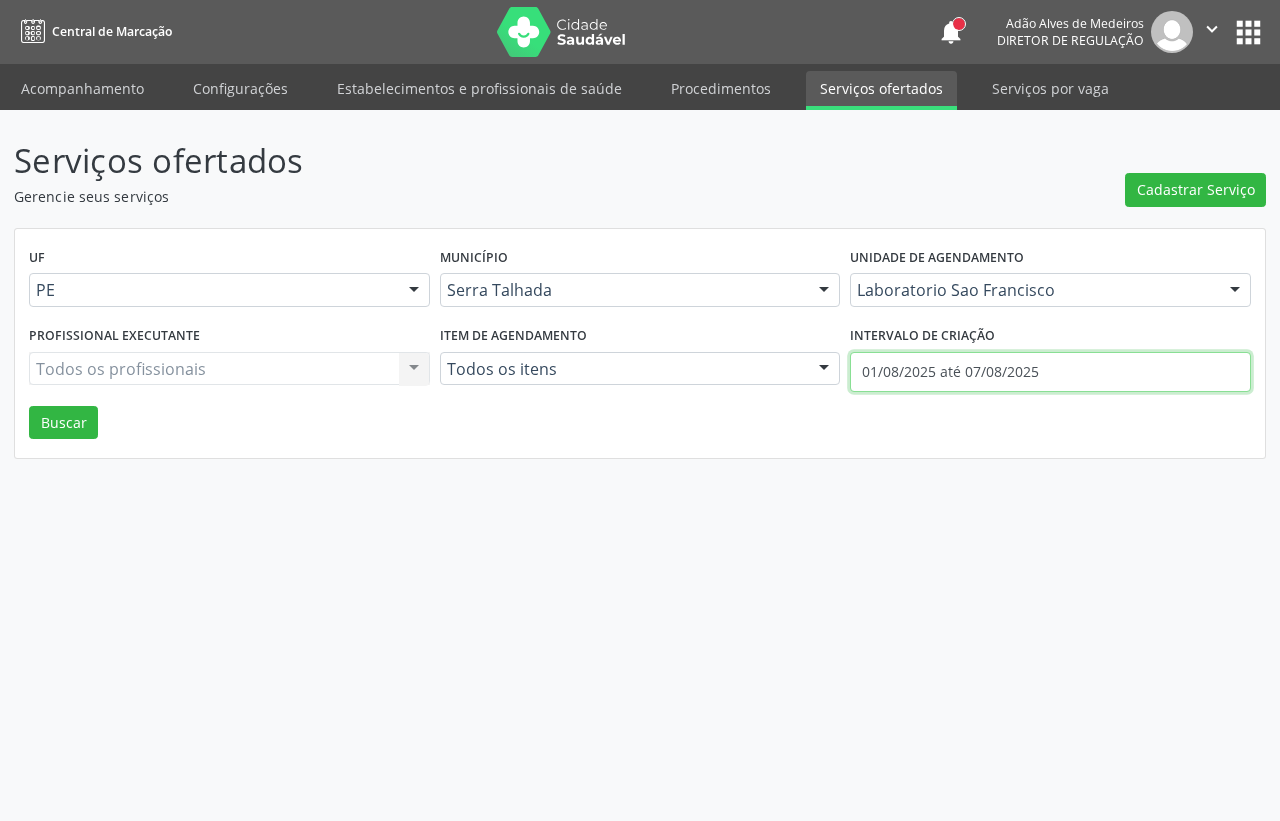 click on "01/08/2025 até 07/08/2025" at bounding box center (1050, 372) 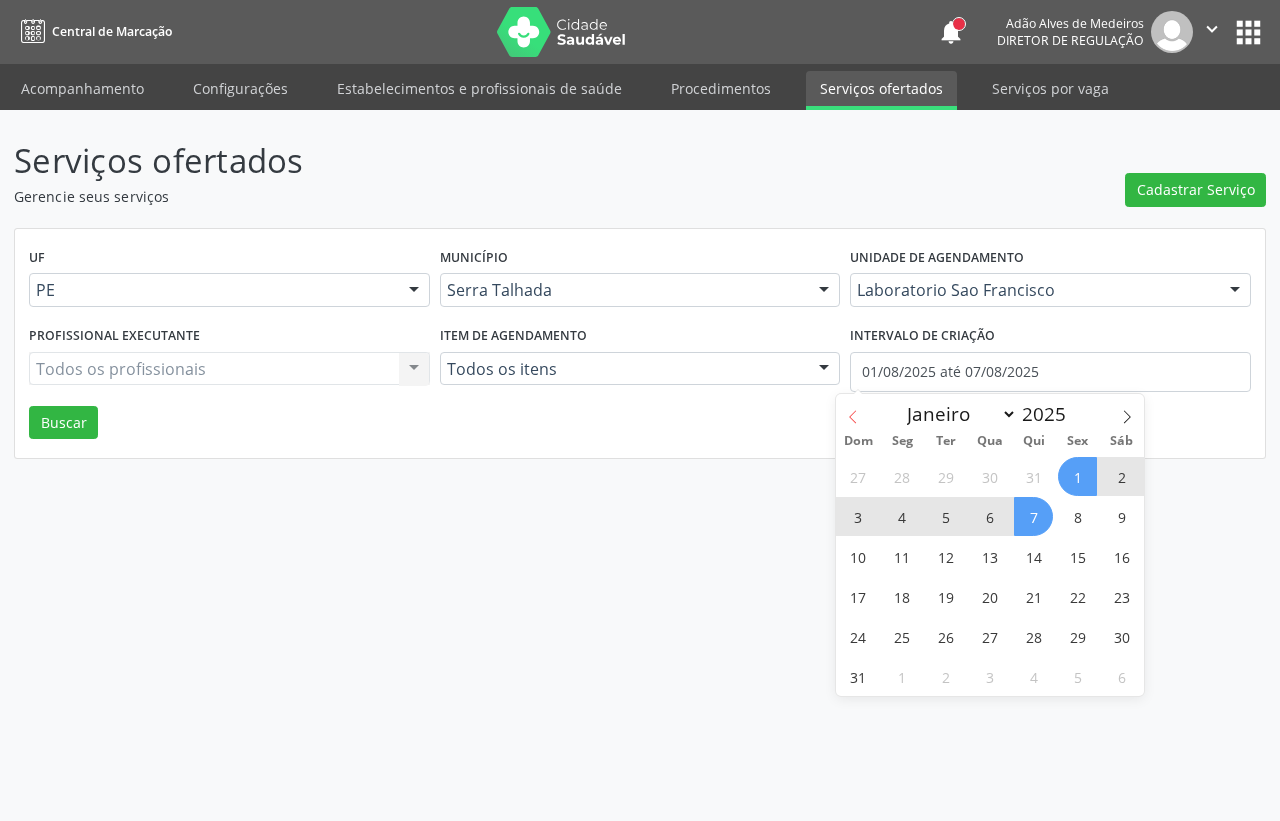 click 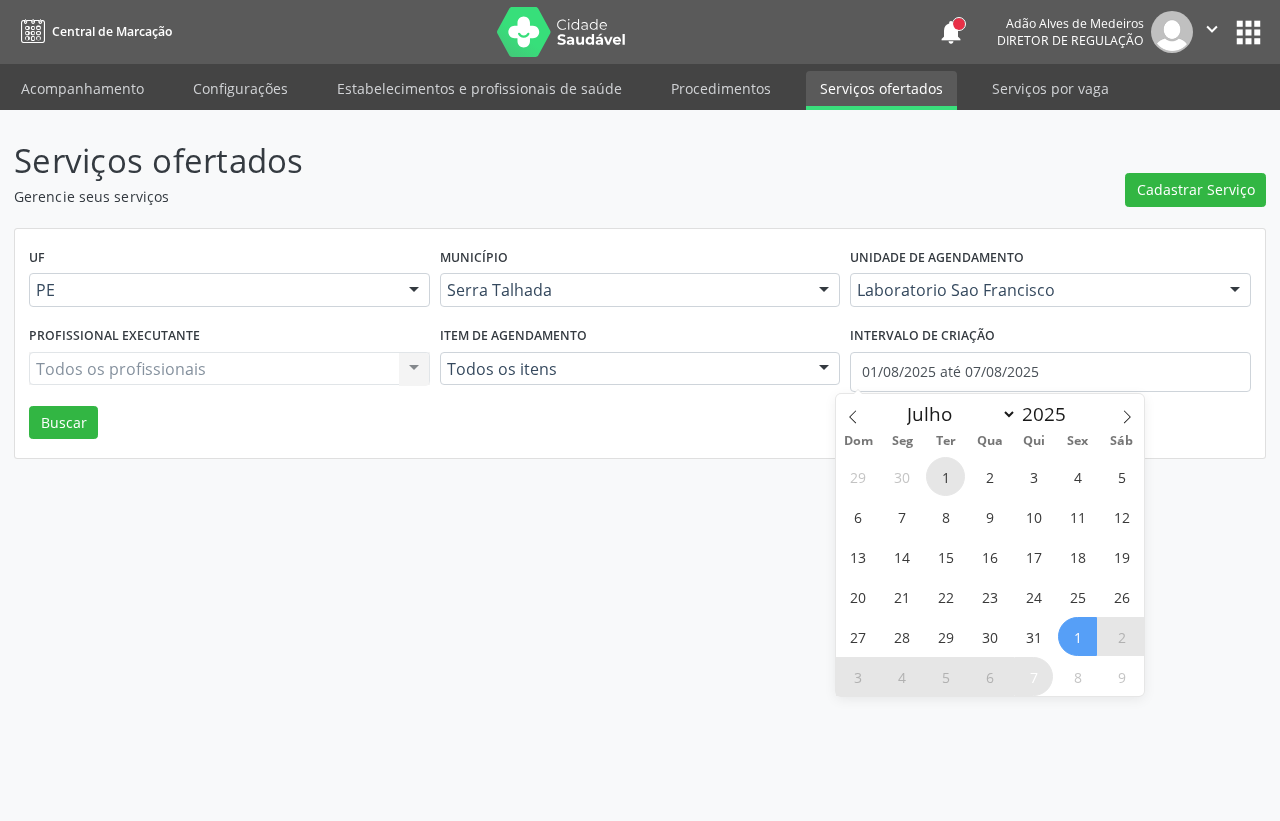 click on "1" at bounding box center (945, 476) 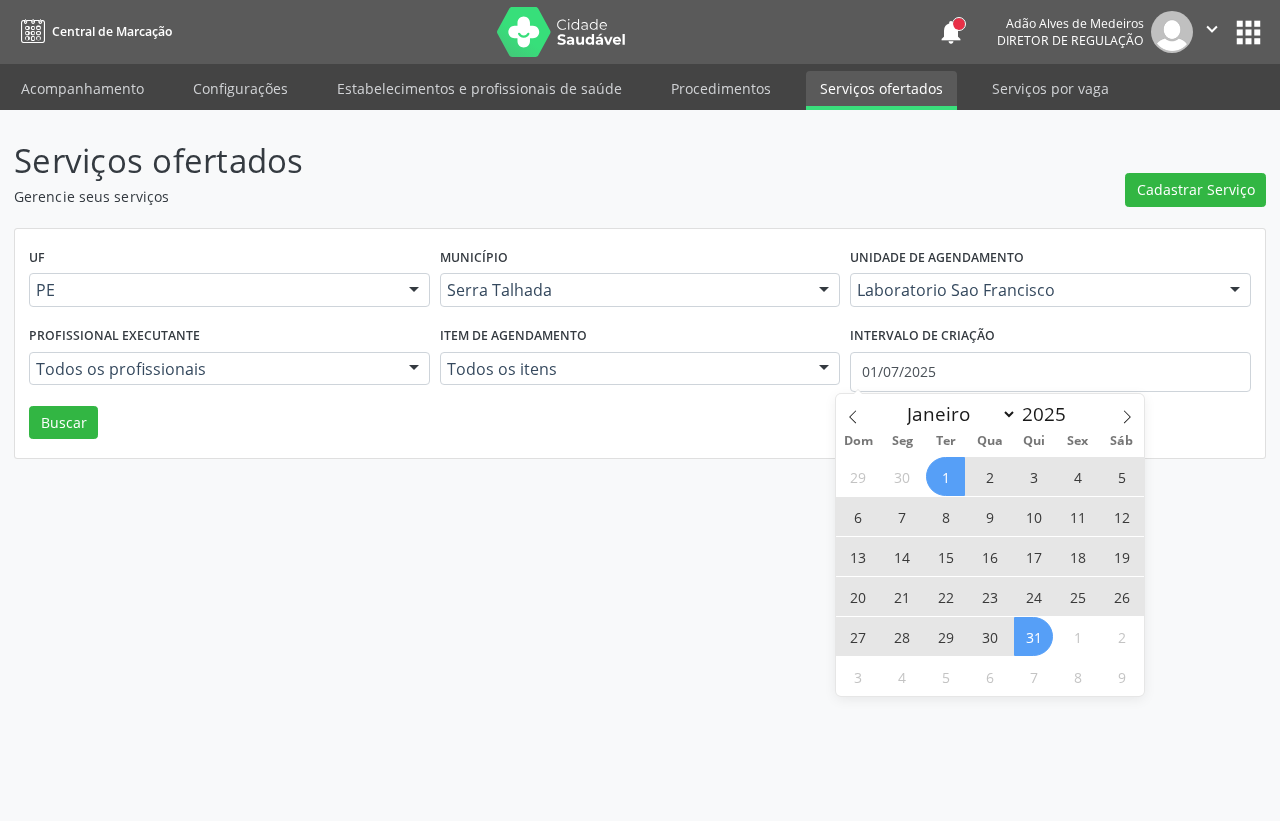 click on "31" at bounding box center (1033, 636) 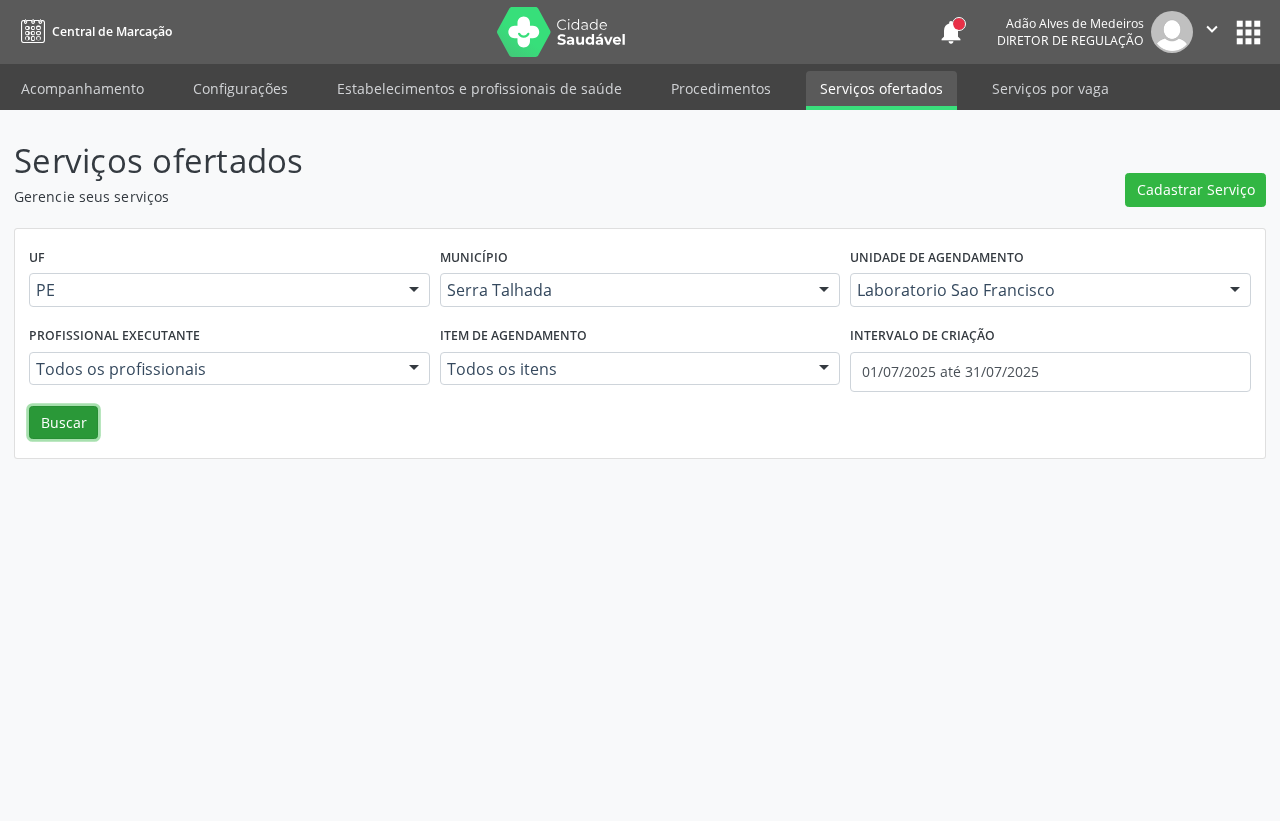 click on "Buscar" at bounding box center [63, 423] 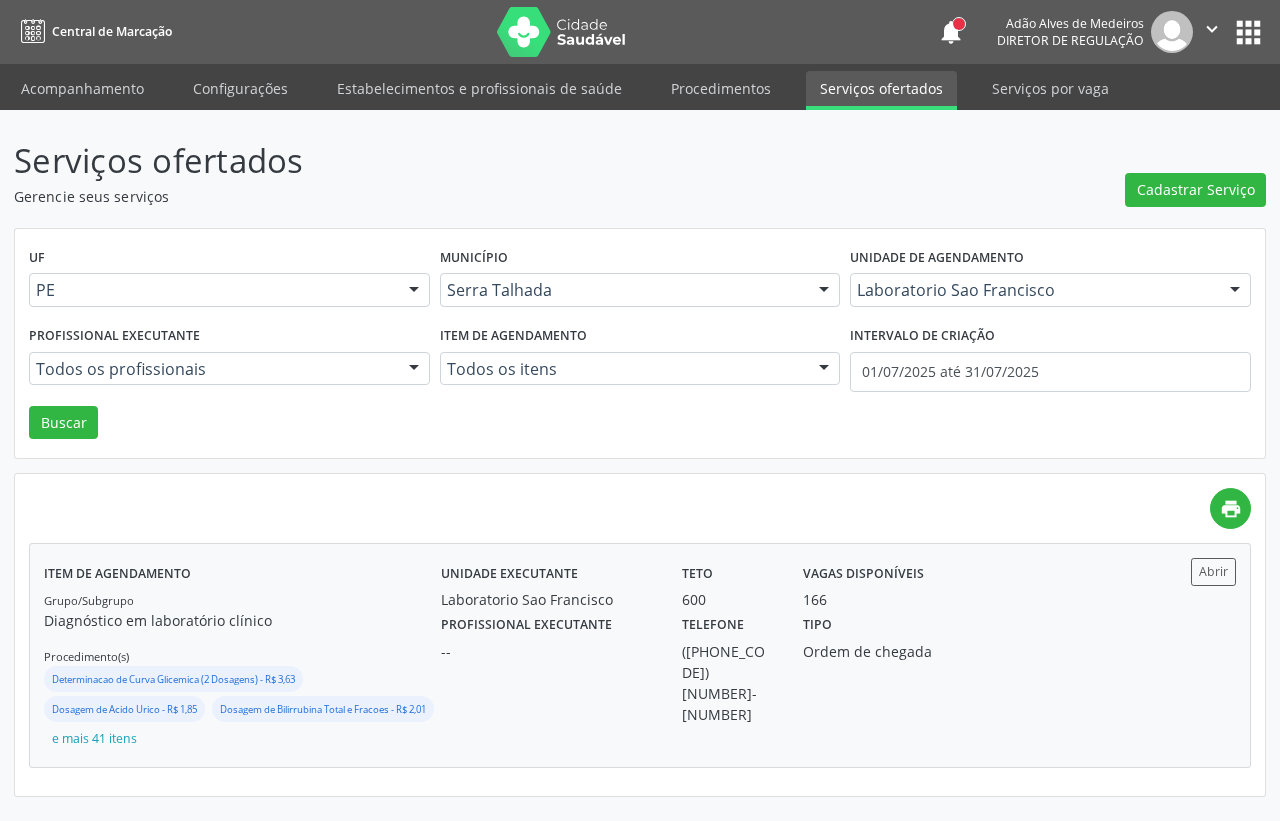 click on "Unidade executante
Laboratorio Sao Francisco
Teto
600
Vagas disponíveis
166" at bounding box center (788, 584) 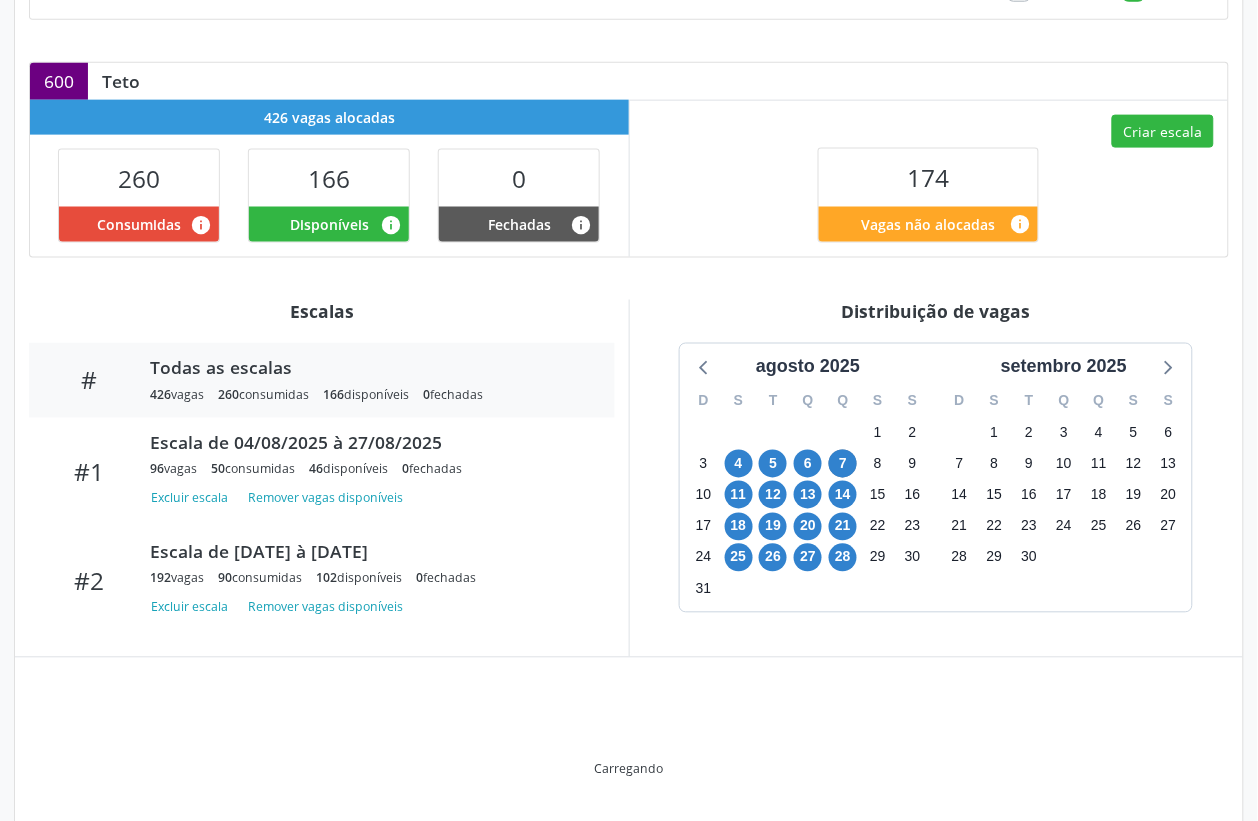 scroll, scrollTop: 576, scrollLeft: 0, axis: vertical 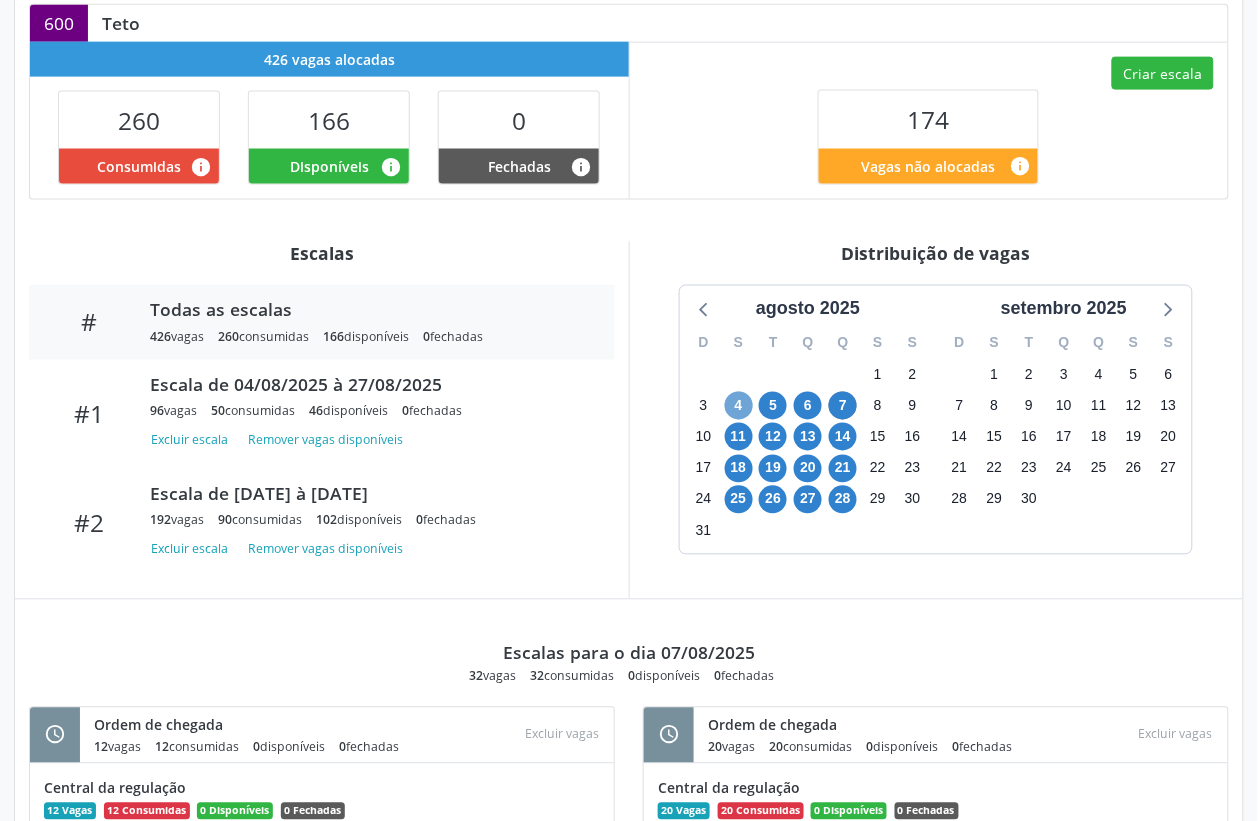 click on "4" at bounding box center (739, 406) 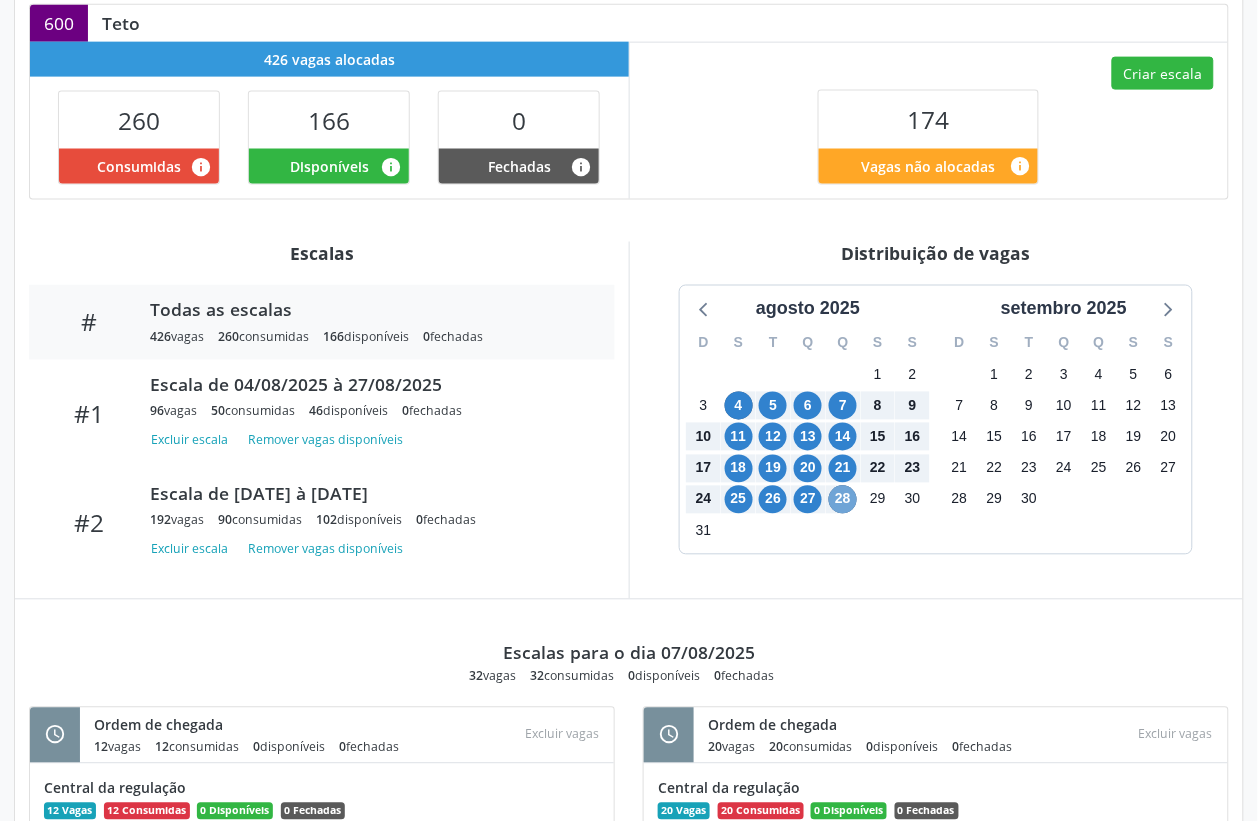 click on "28" at bounding box center (843, 500) 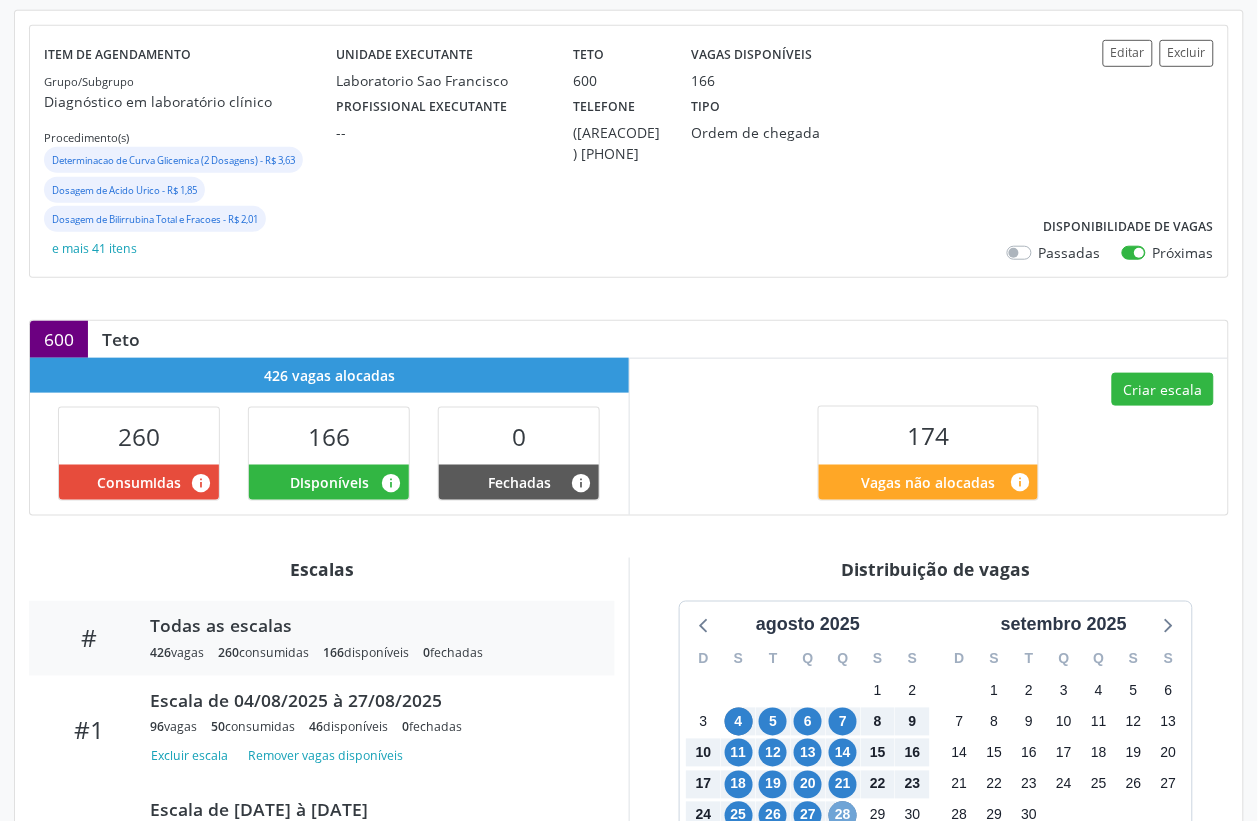 scroll, scrollTop: 576, scrollLeft: 0, axis: vertical 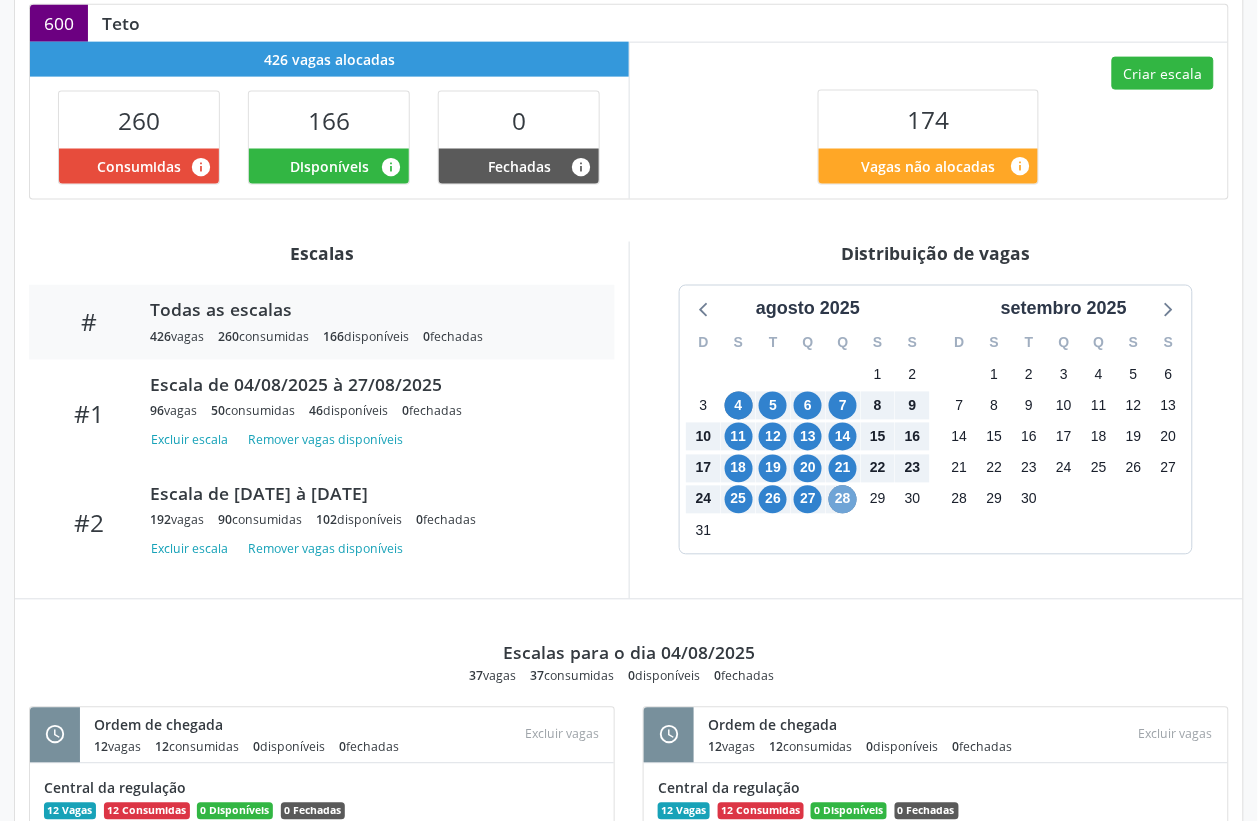 click on "28" at bounding box center (843, 500) 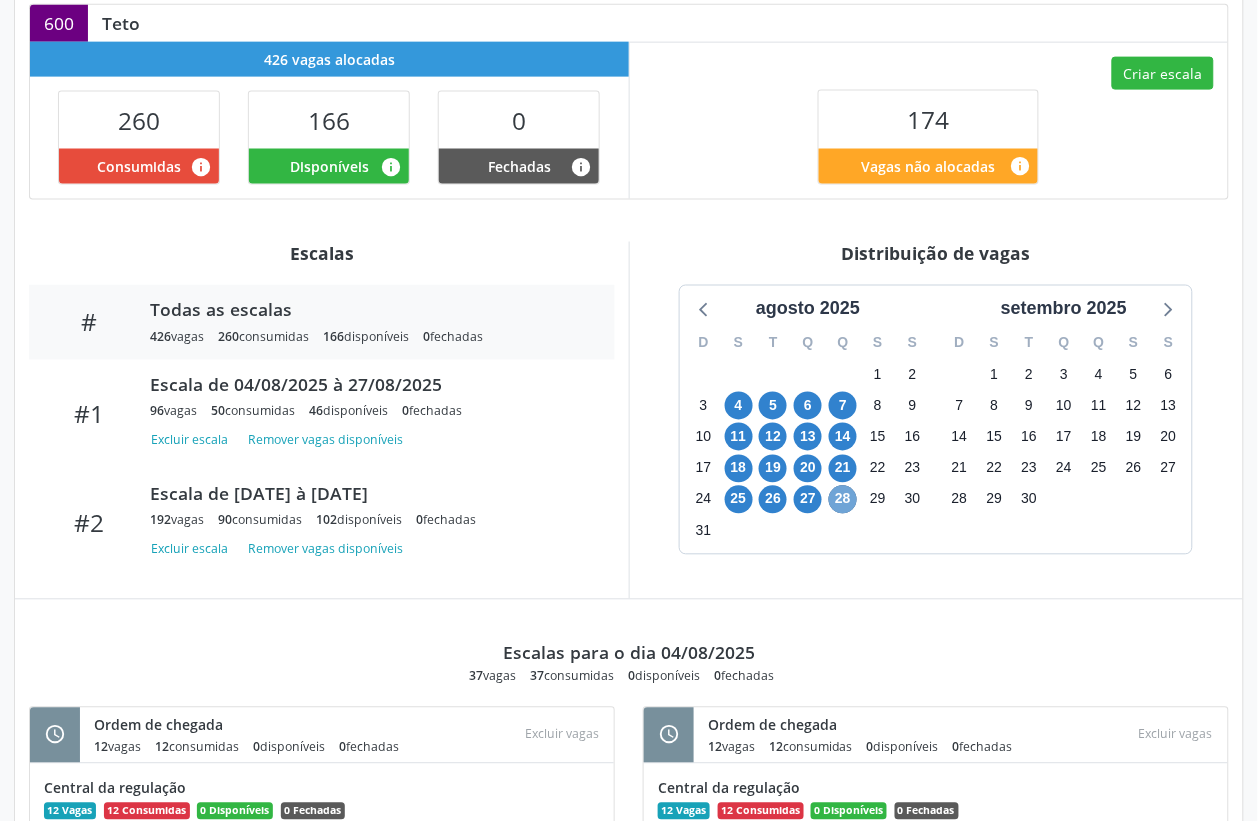 click on "28" at bounding box center [843, 500] 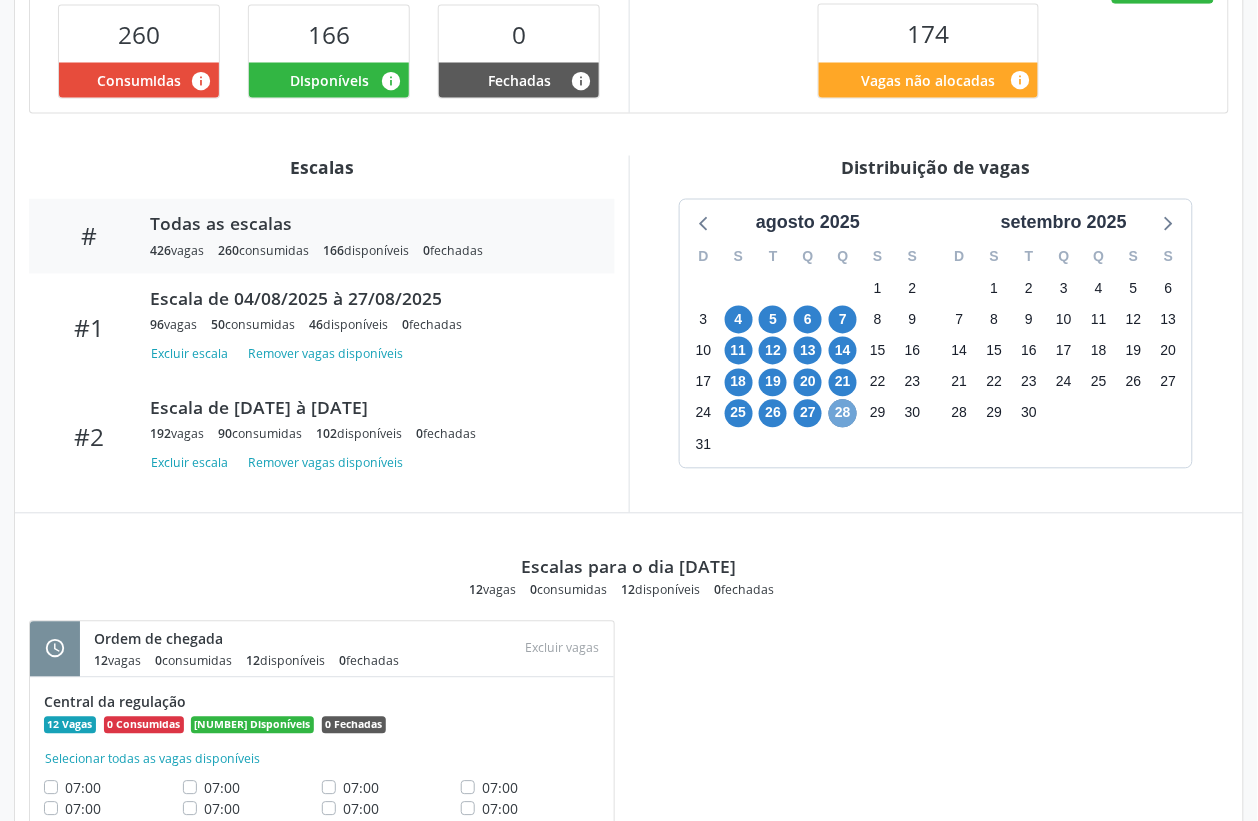 scroll, scrollTop: 762, scrollLeft: 0, axis: vertical 